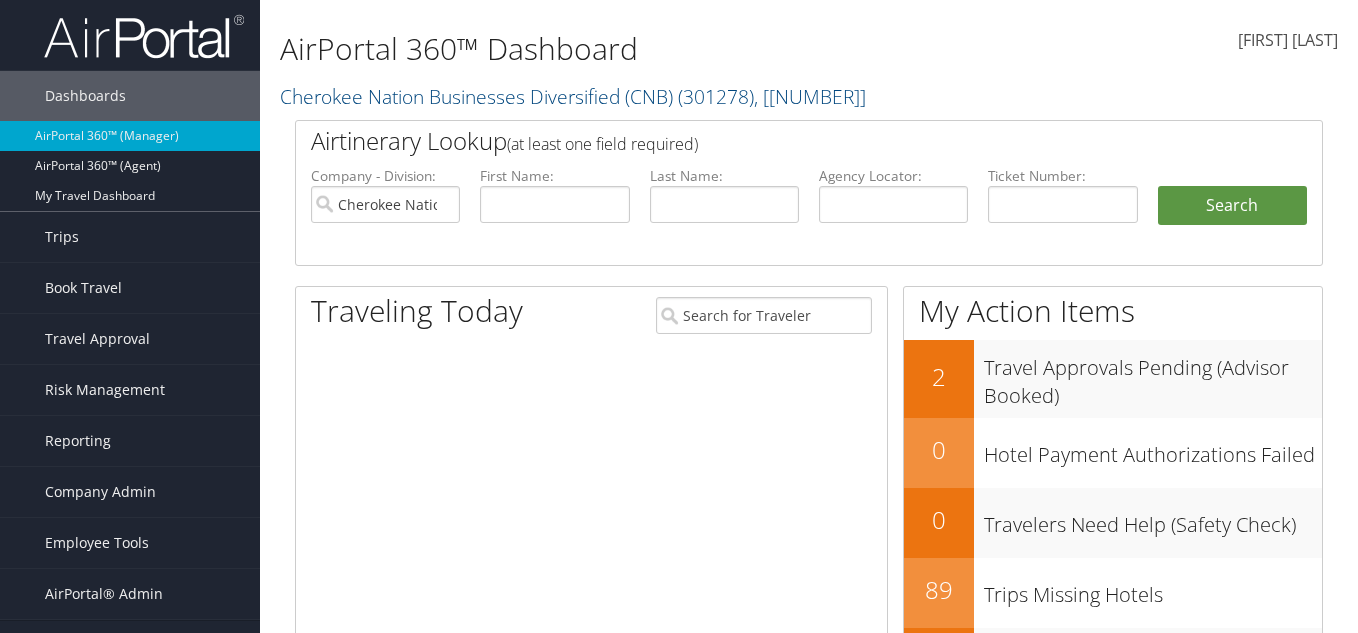 scroll, scrollTop: 0, scrollLeft: 0, axis: both 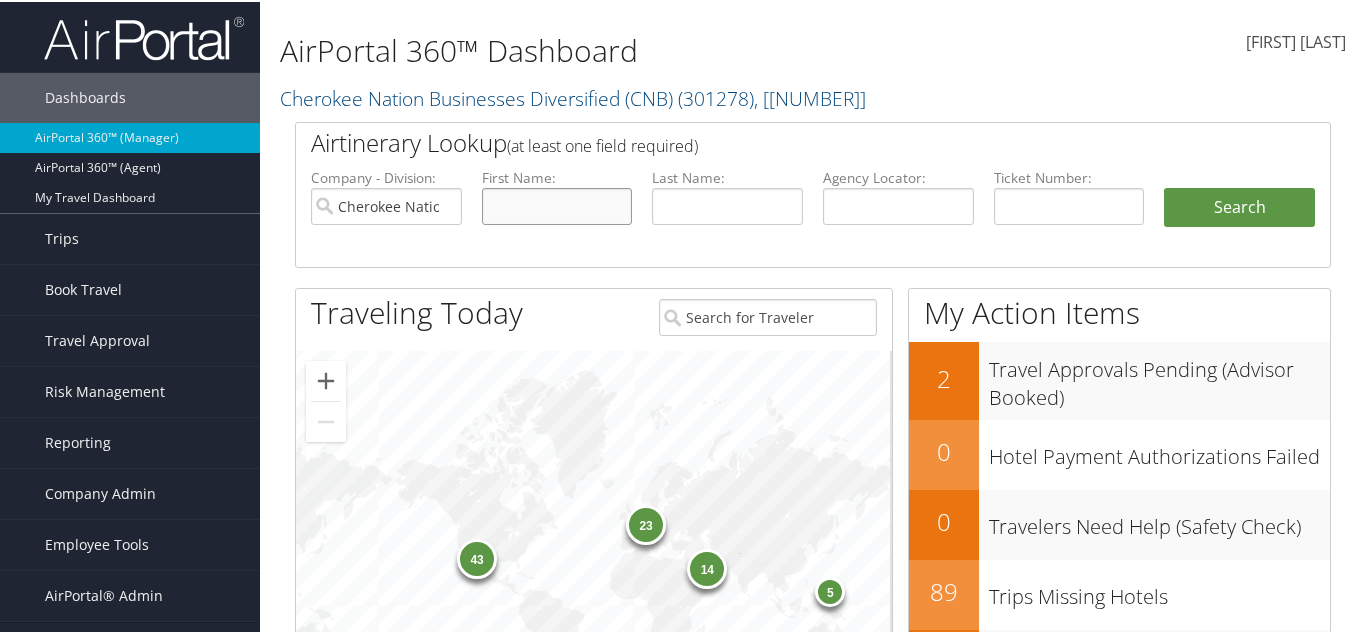 click at bounding box center (557, 204) 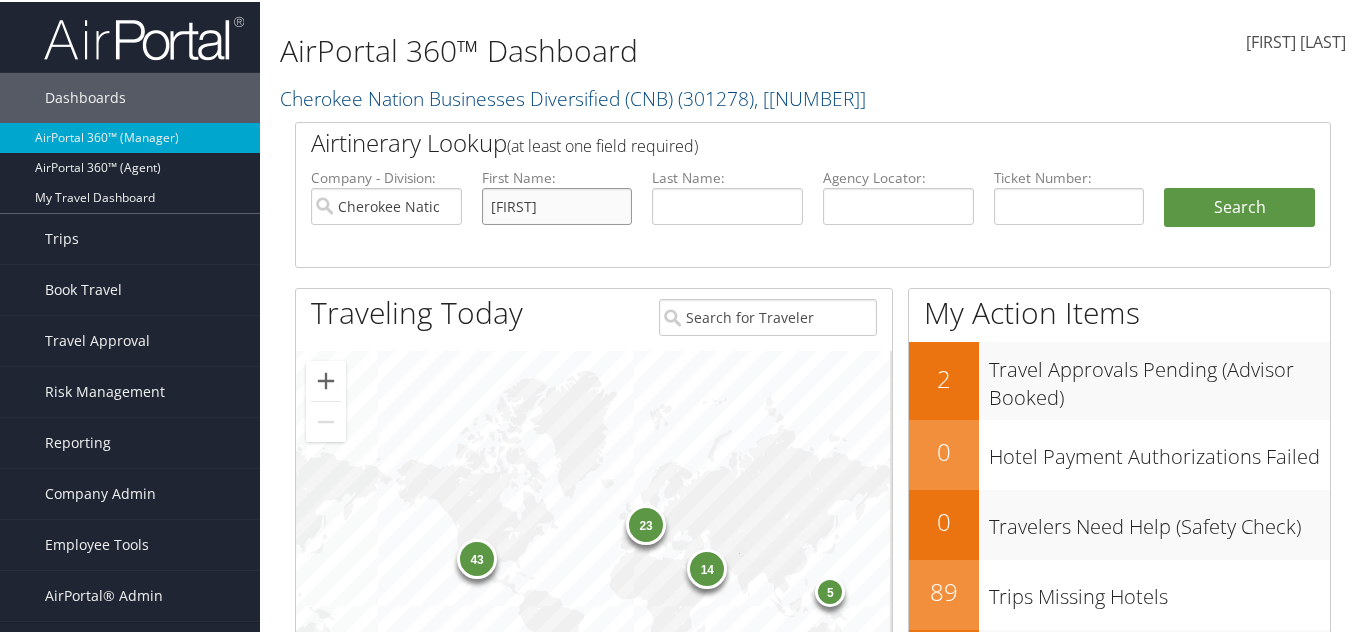 type on "Danielle" 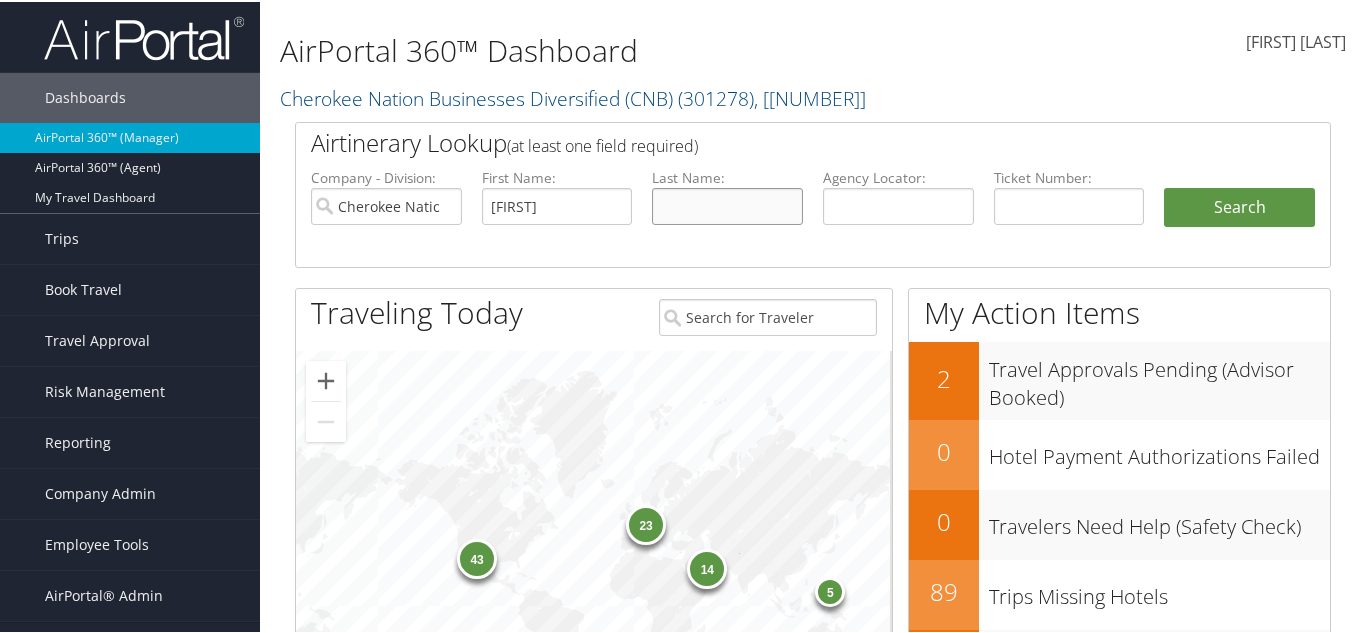click at bounding box center (727, 204) 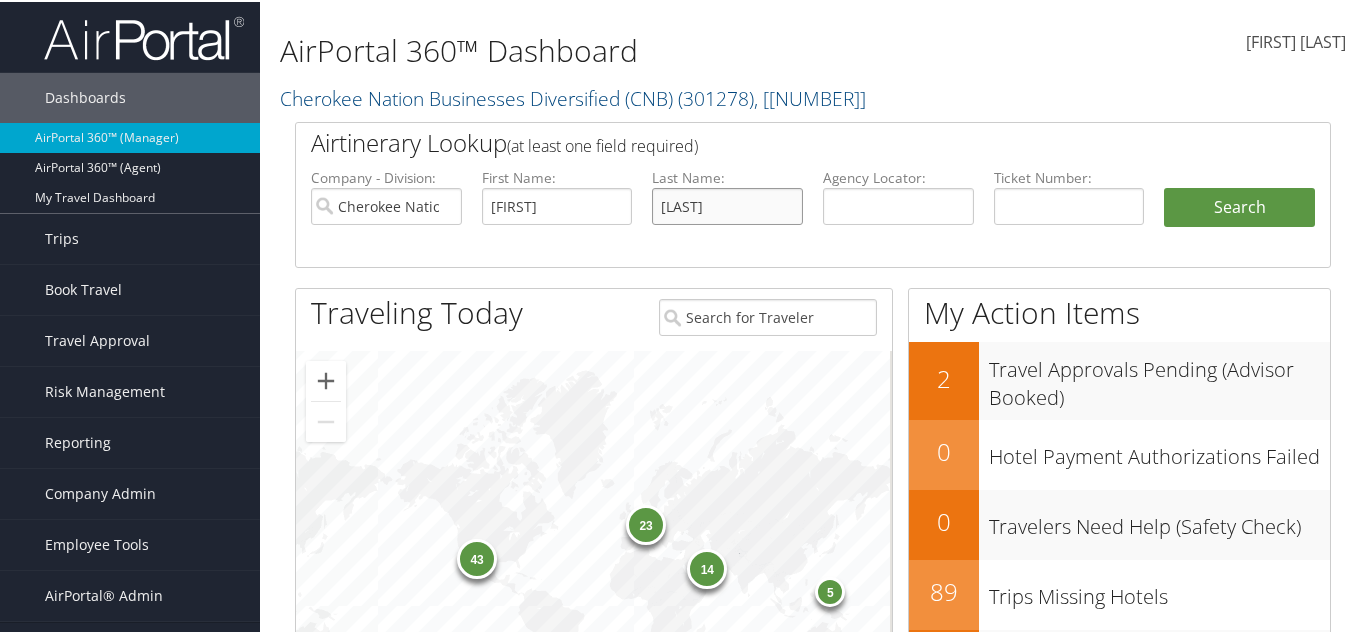 type on "Mcgee" 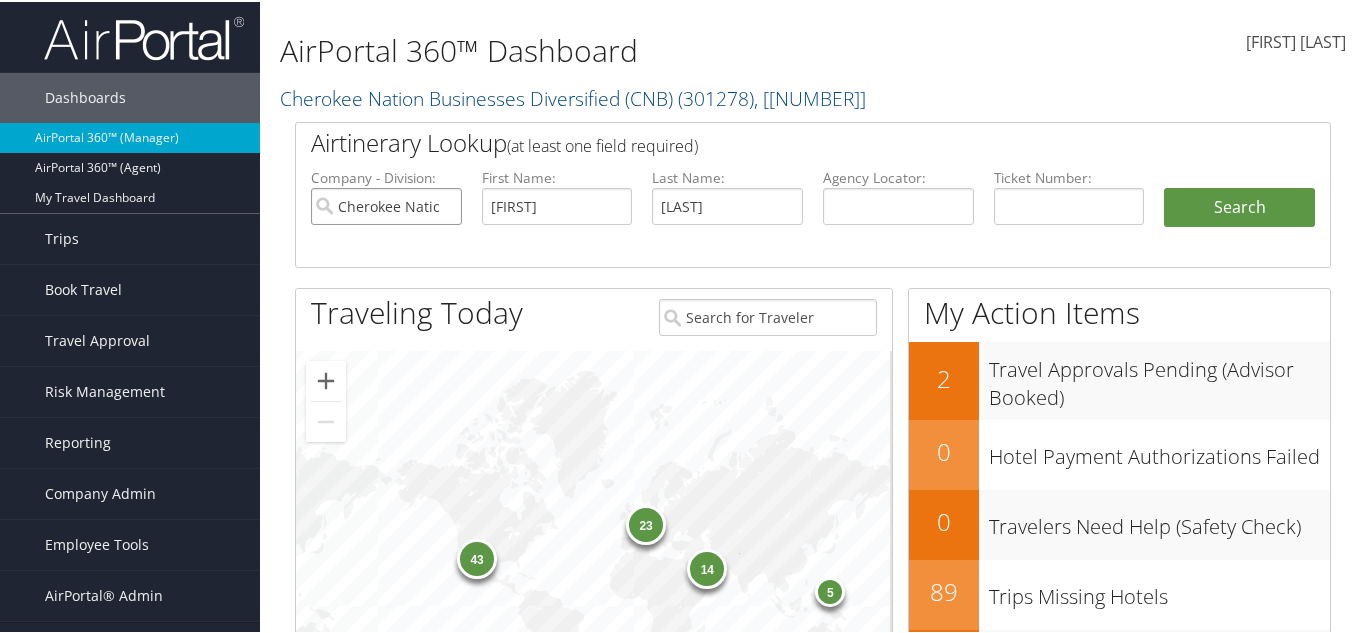 click on "Cherokee Nation Businesses Diversified (CNB)" at bounding box center [386, 204] 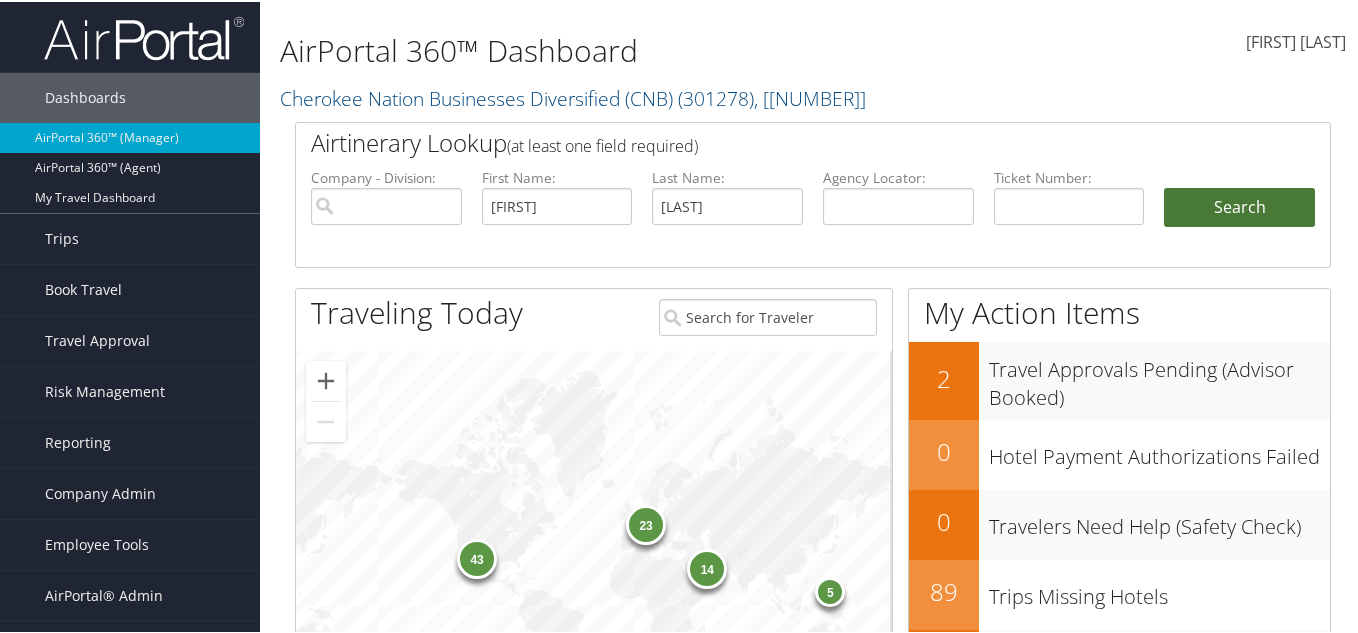 click on "Search" at bounding box center [1239, 206] 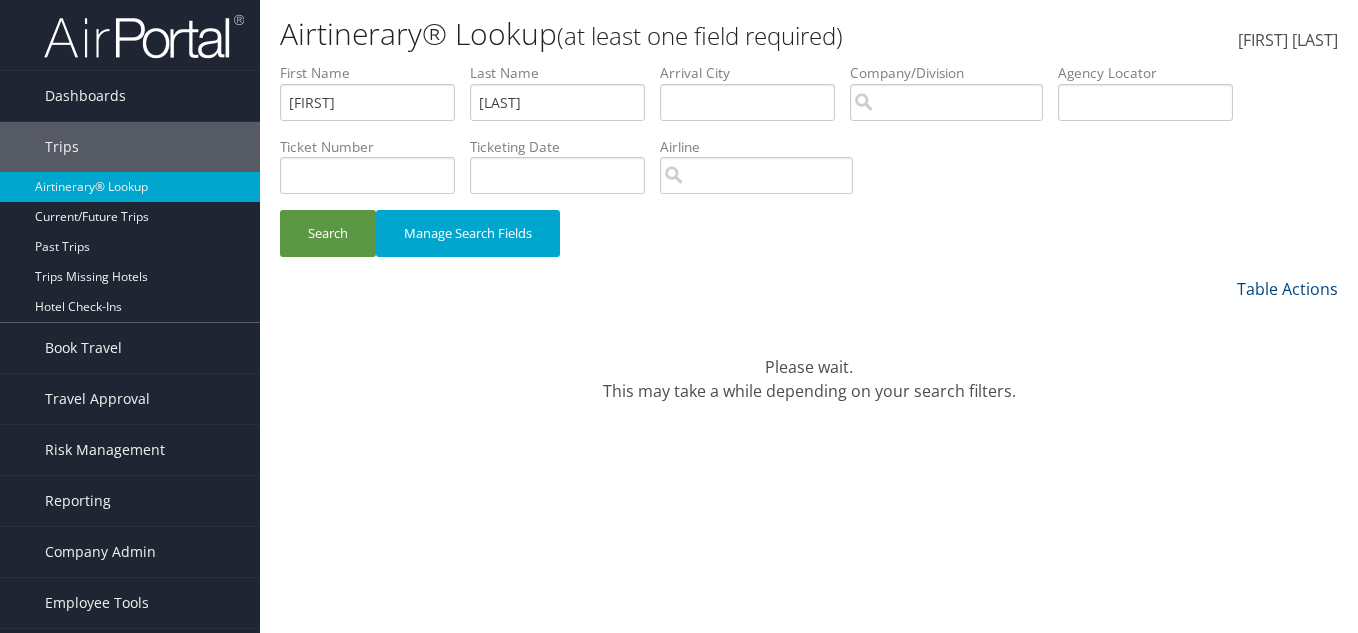 scroll, scrollTop: 0, scrollLeft: 0, axis: both 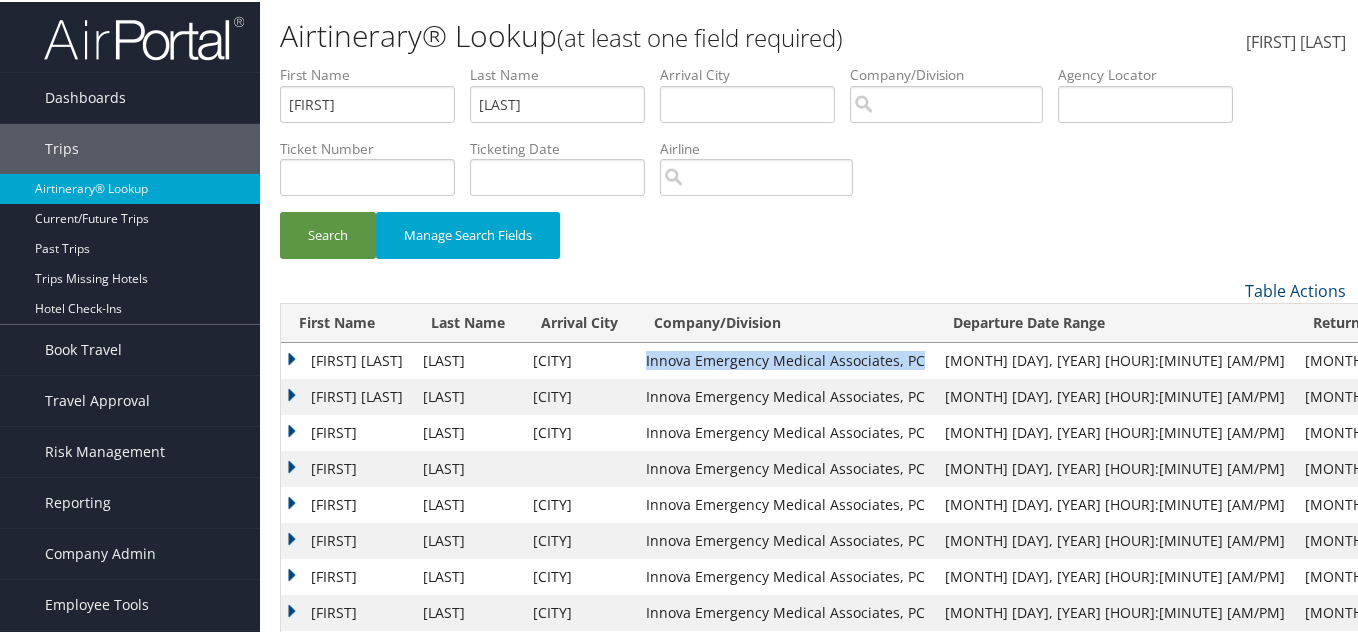 drag, startPoint x: 942, startPoint y: 361, endPoint x: 678, endPoint y: 363, distance: 264.00757 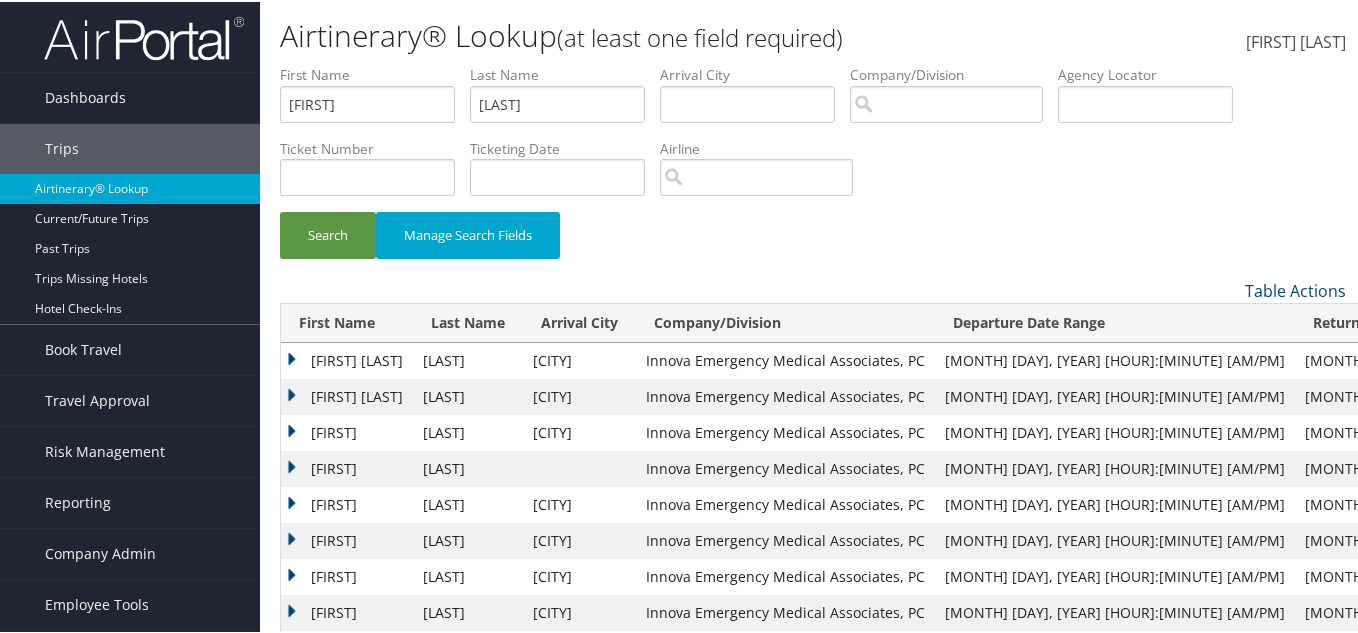 click on "DANIELLE ANEZ" at bounding box center (347, 359) 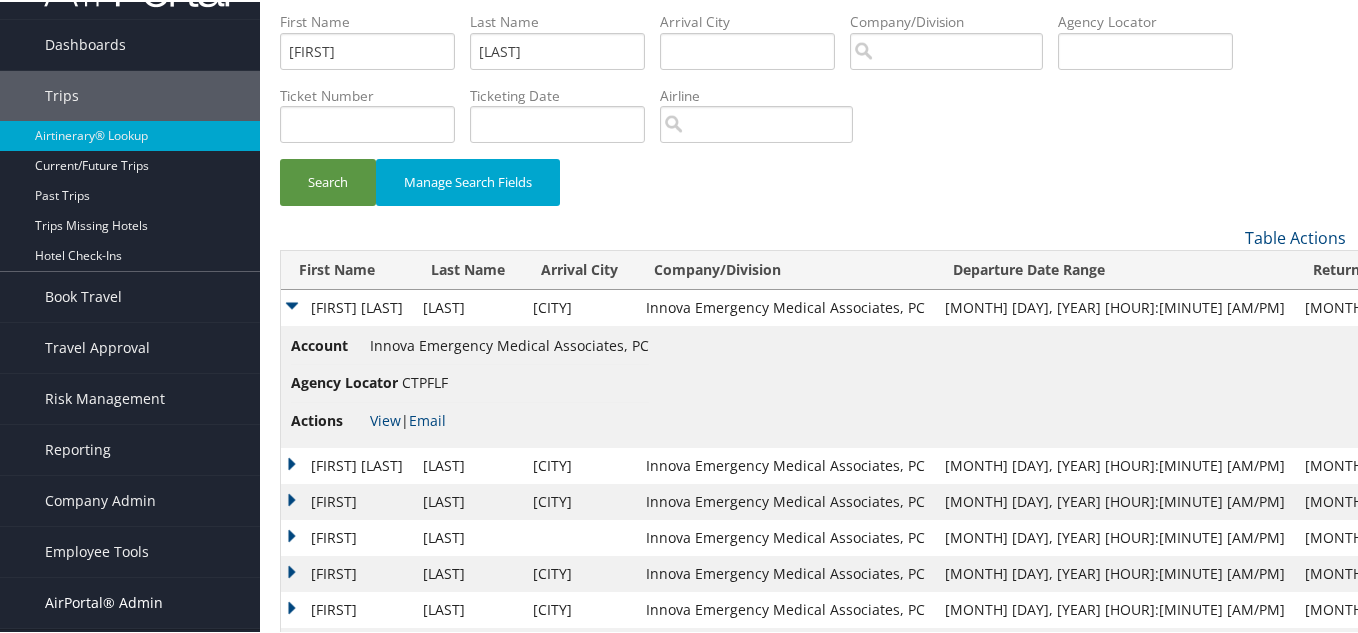 scroll, scrollTop: 100, scrollLeft: 0, axis: vertical 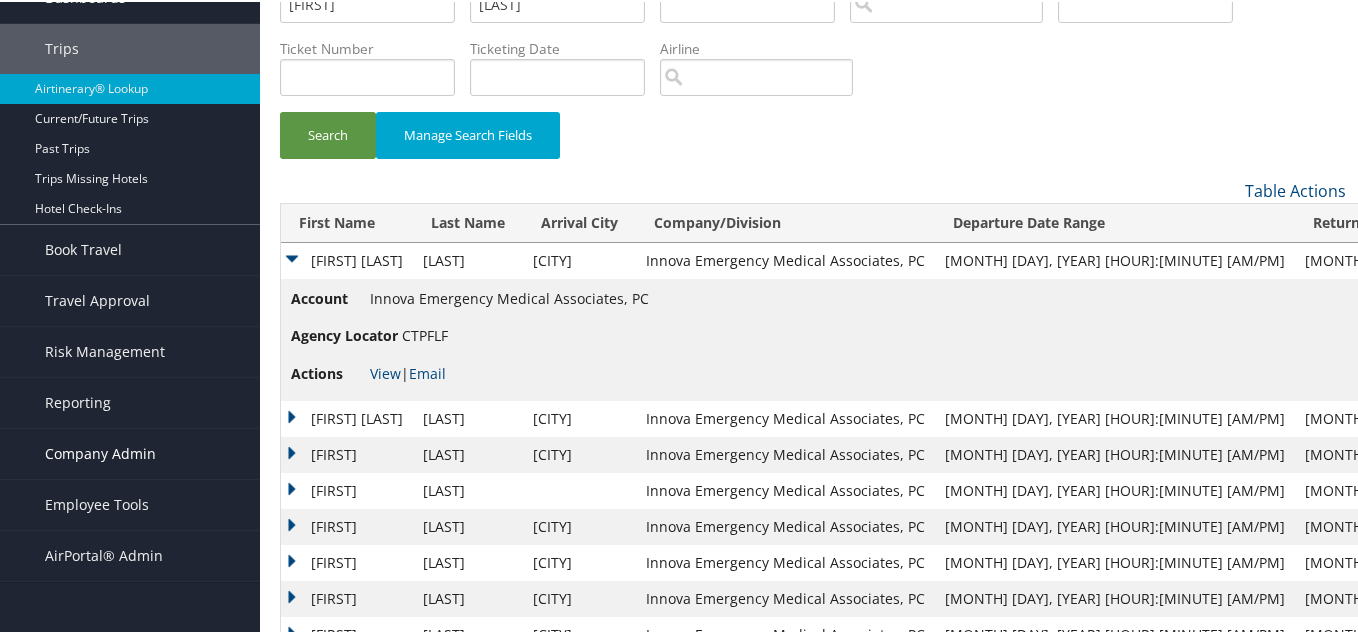 click on "Company Admin" at bounding box center (100, 452) 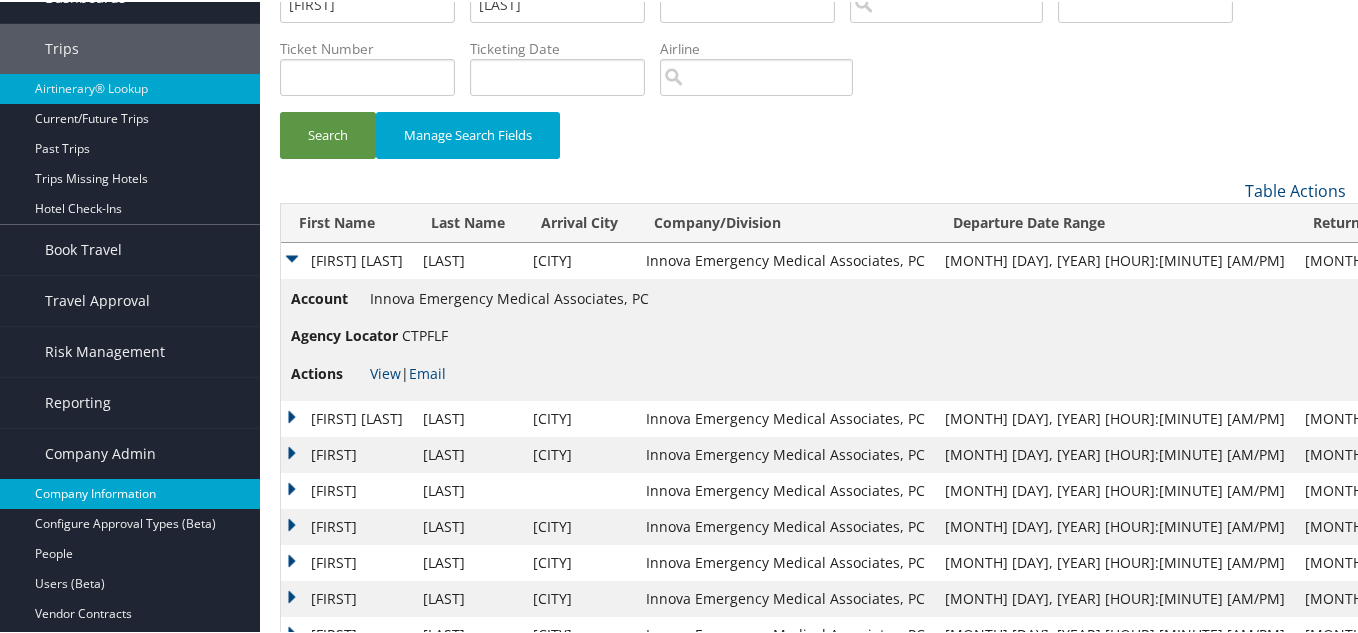 scroll, scrollTop: 300, scrollLeft: 0, axis: vertical 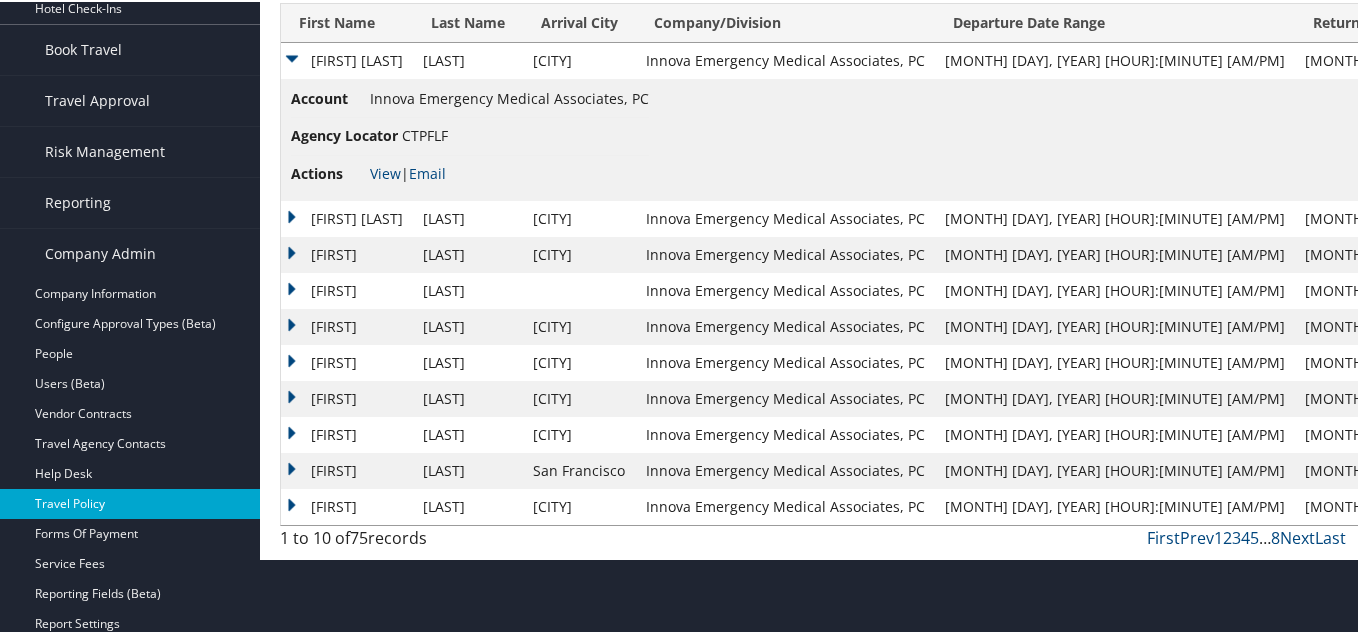 click on "Travel Policy" at bounding box center [130, 502] 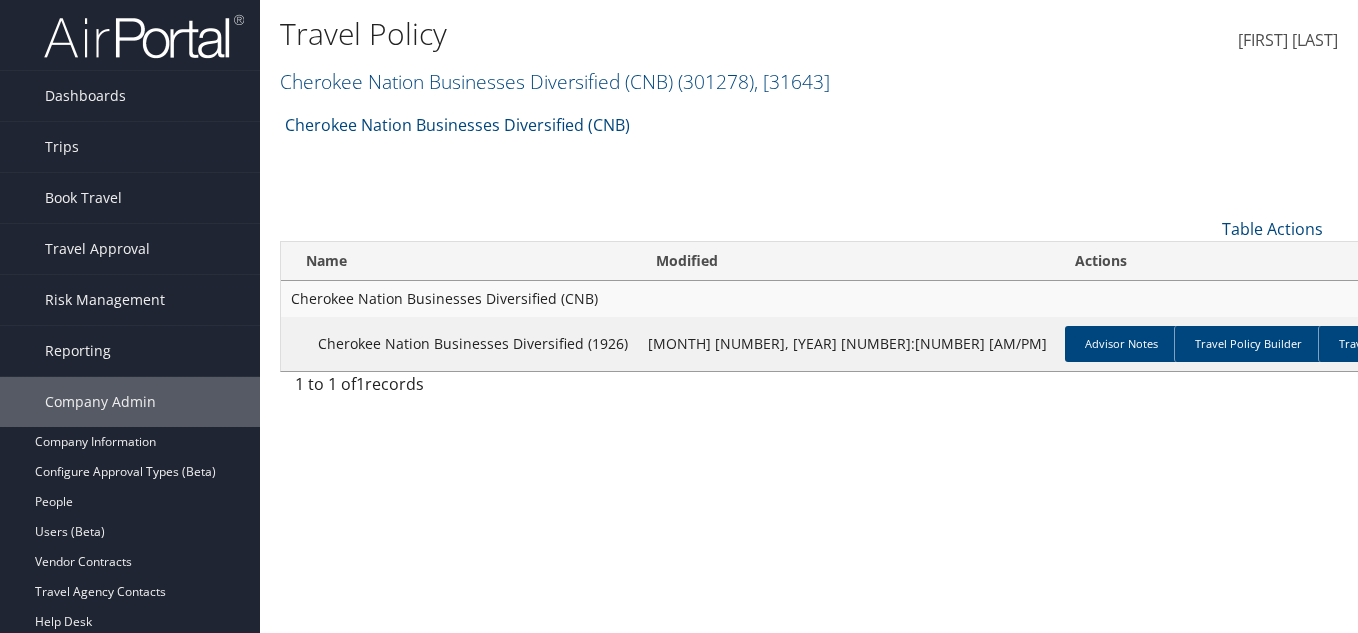 scroll, scrollTop: 0, scrollLeft: 0, axis: both 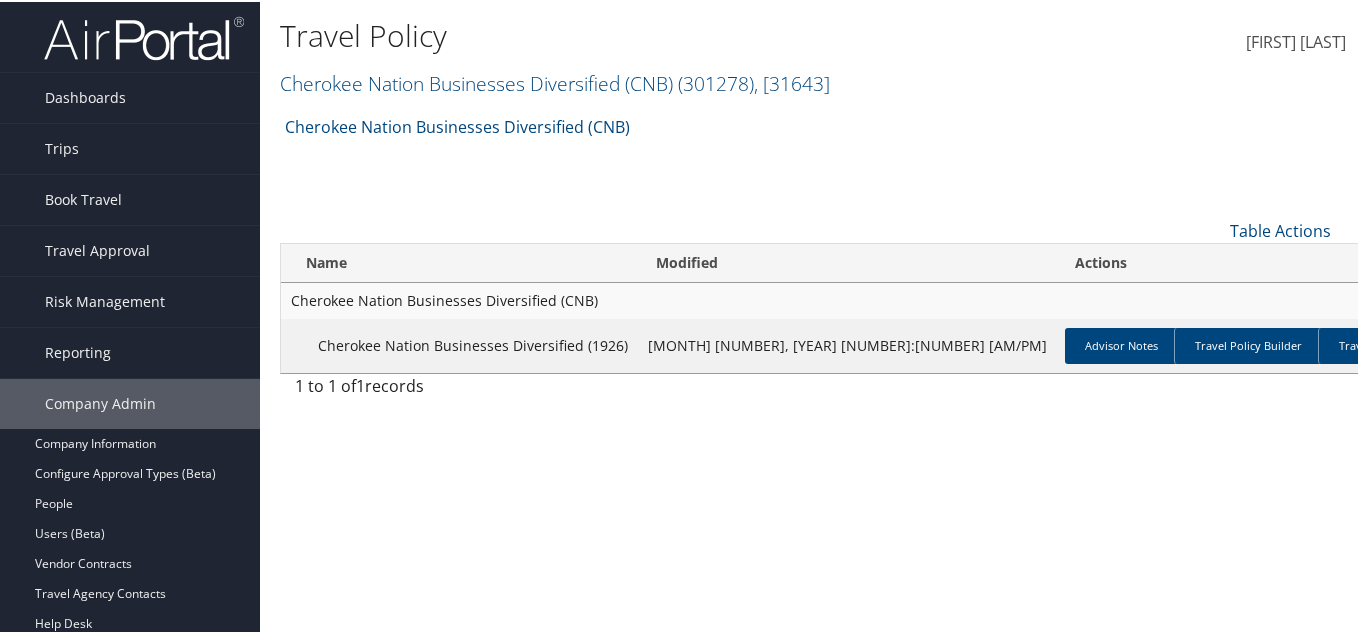 click on "Cherokee Nation Businesses Diversified (CNB)   ( [NUMBER] )  , [ NUMBER ]" at bounding box center (635, 80) 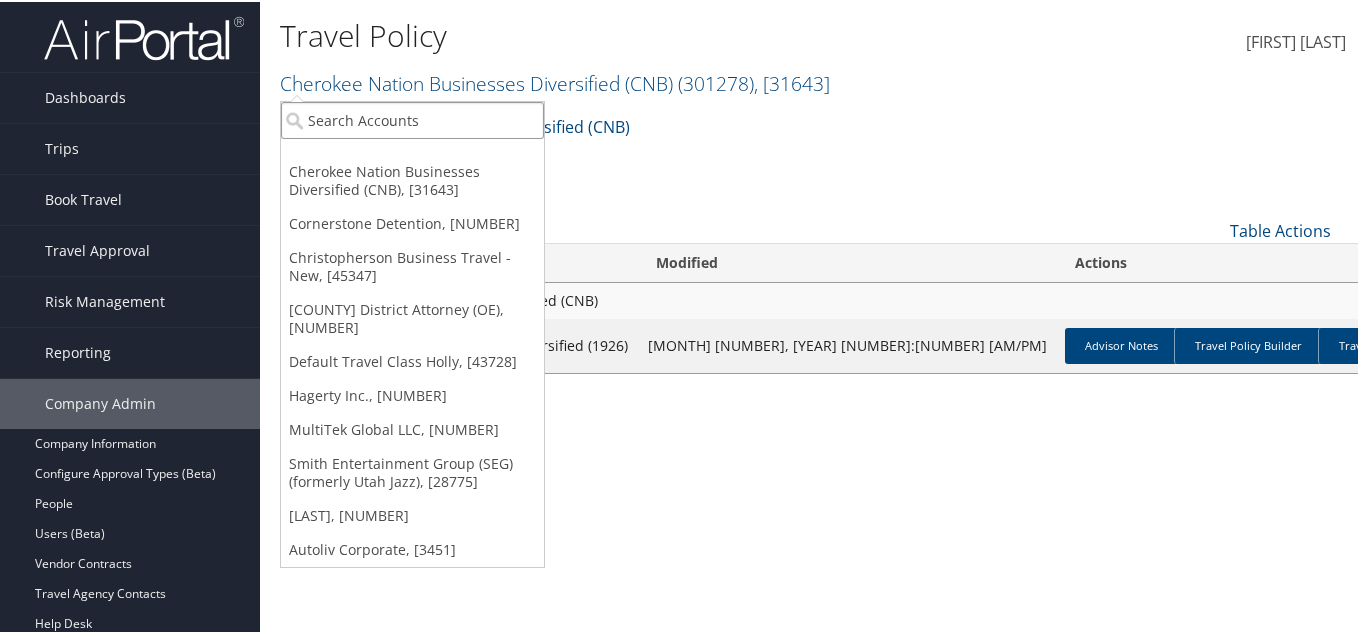click at bounding box center (412, 118) 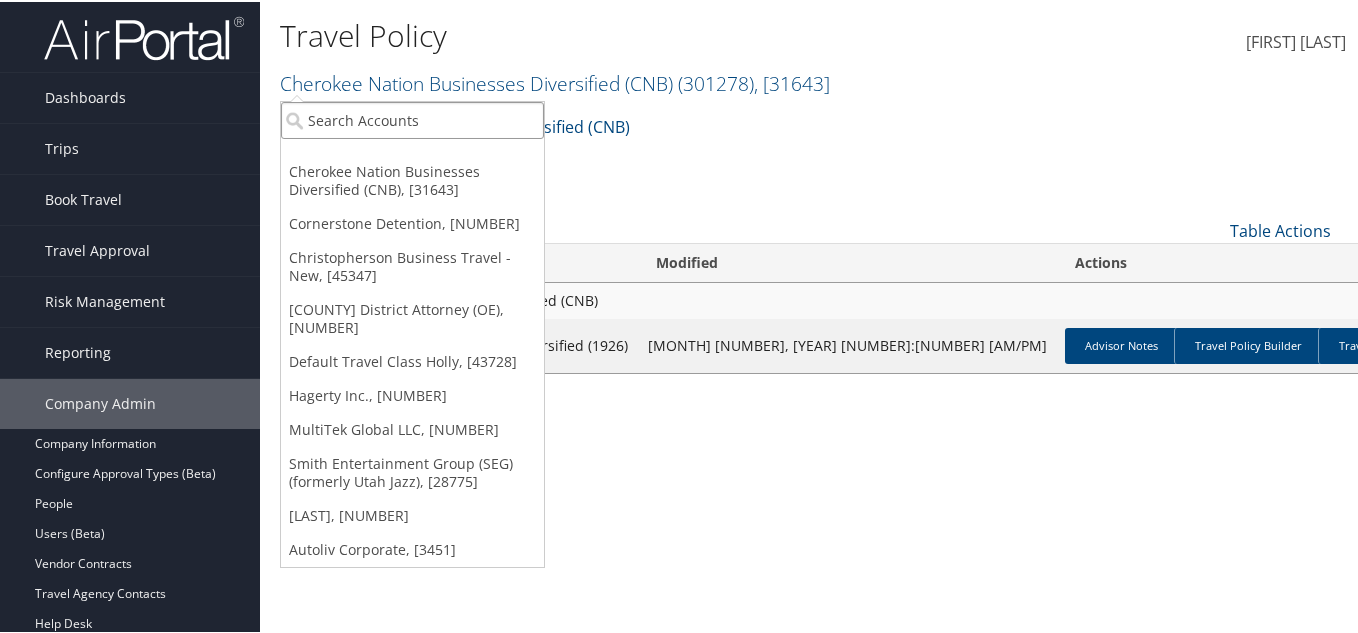 paste on "Innova Emergency Medical Associates, PC" 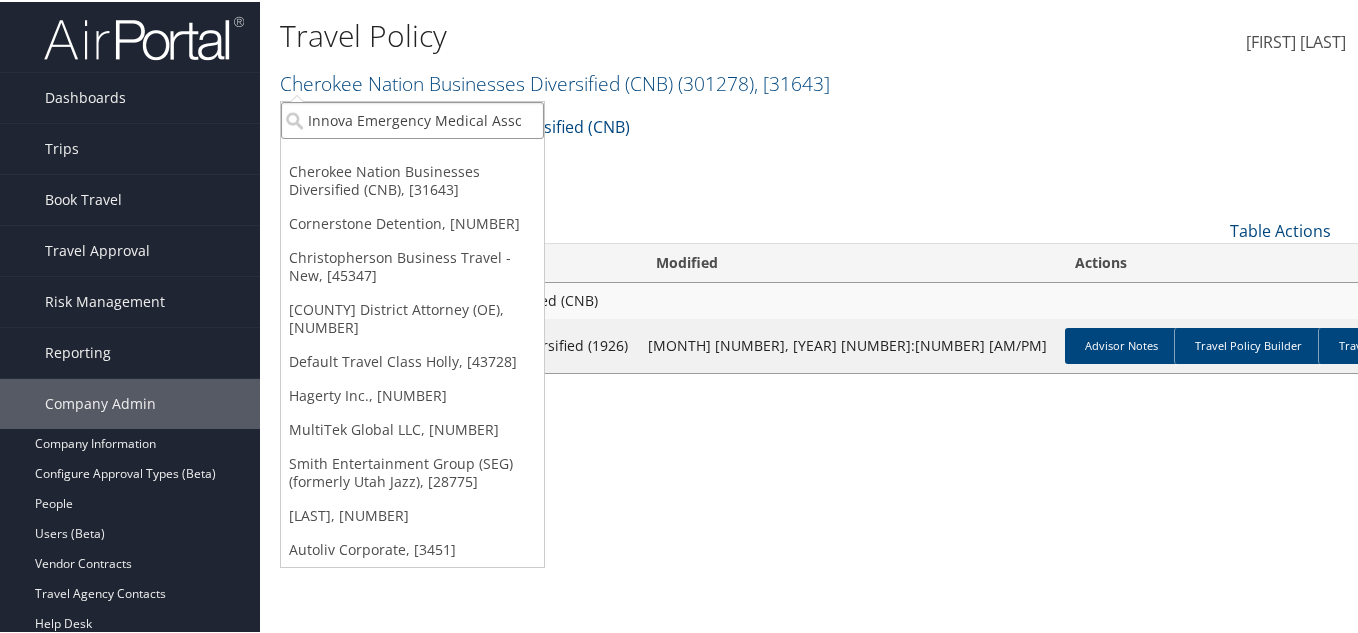 scroll, scrollTop: 0, scrollLeft: 53, axis: horizontal 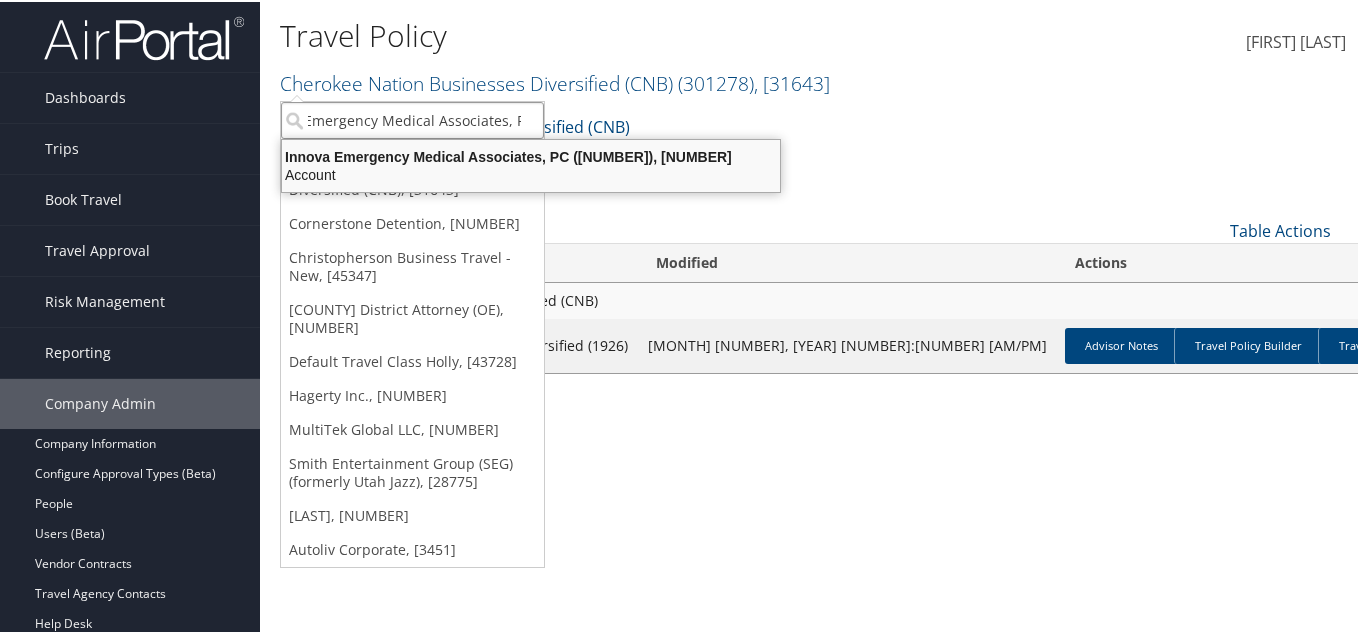 click on "Innova Emergency Medical Associates, PC ([NUMBER]), [NUMBER]" at bounding box center (531, 155) 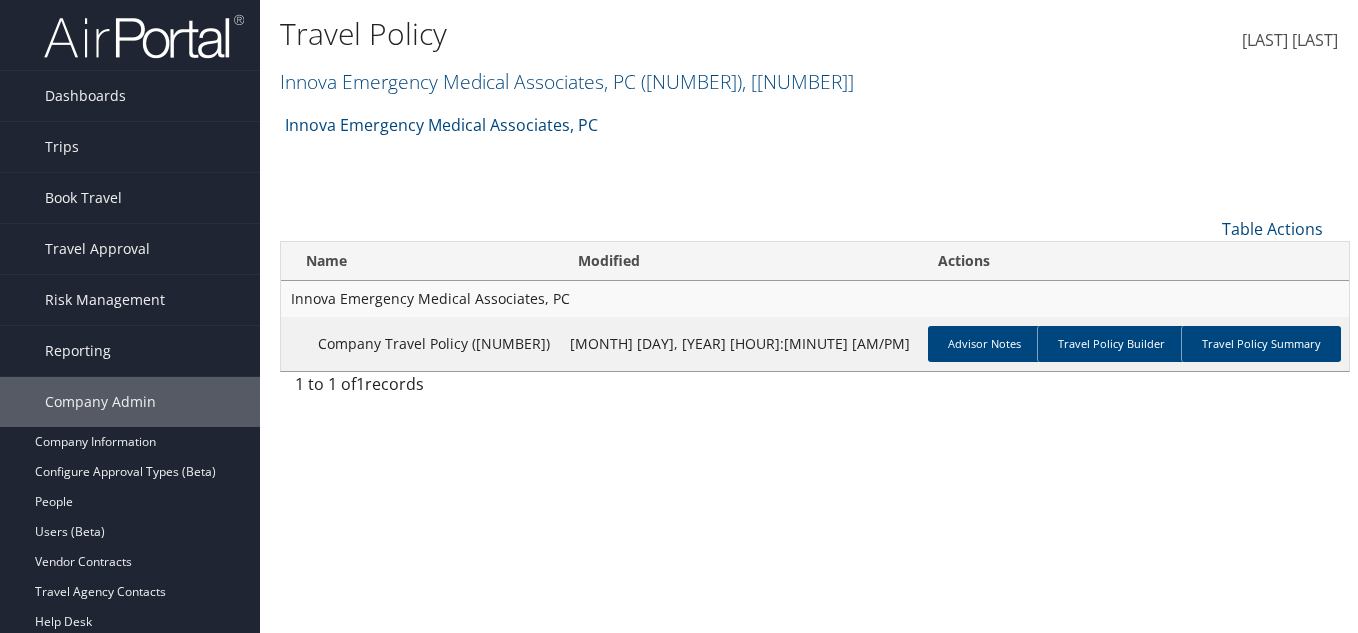 scroll, scrollTop: 0, scrollLeft: 0, axis: both 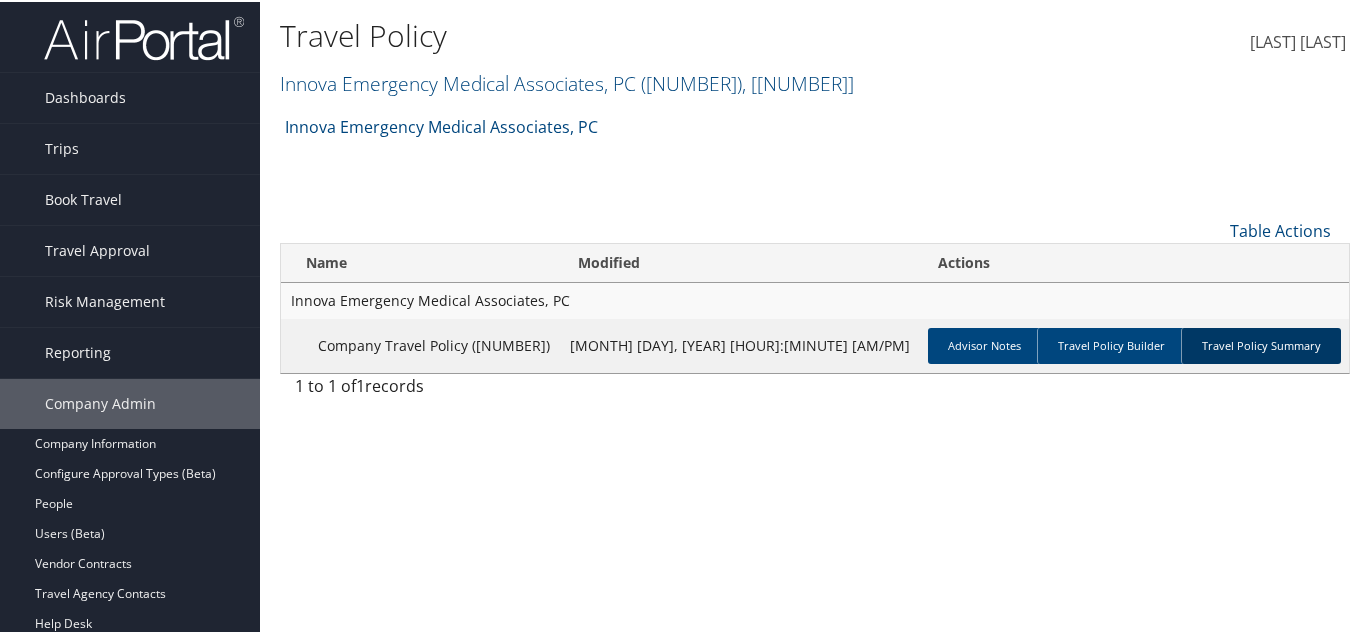 click on "Travel Policy Summary" at bounding box center [1261, 344] 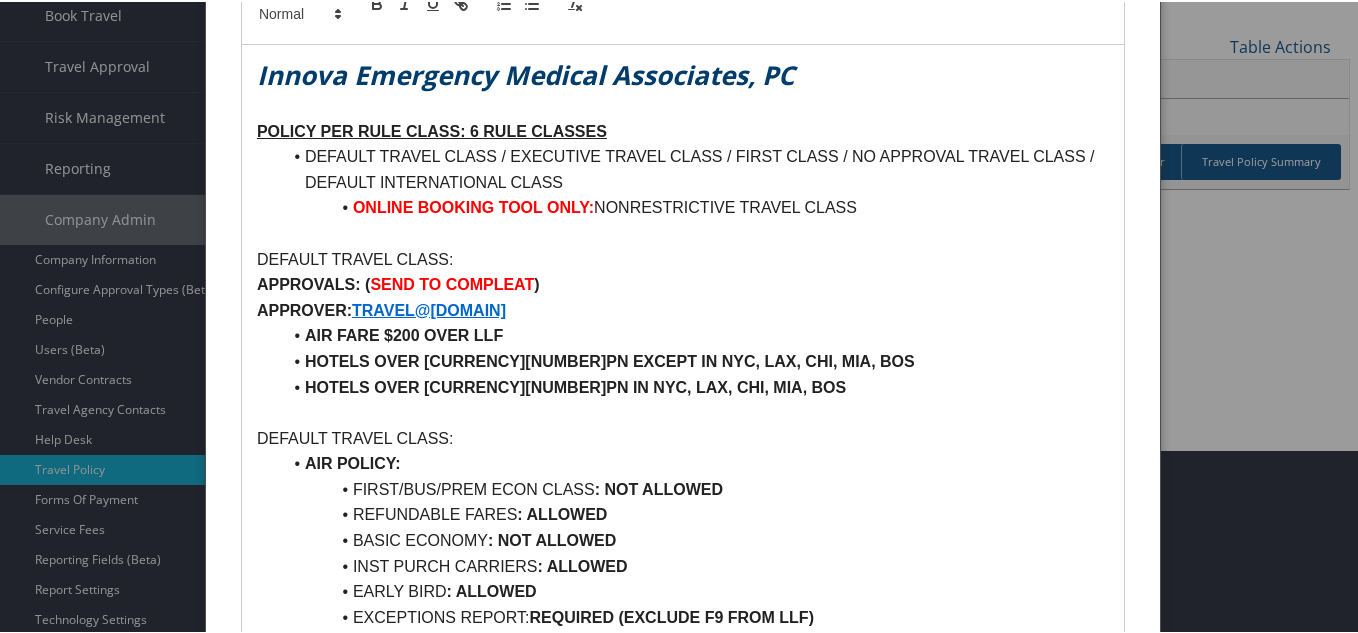 scroll, scrollTop: 0, scrollLeft: 0, axis: both 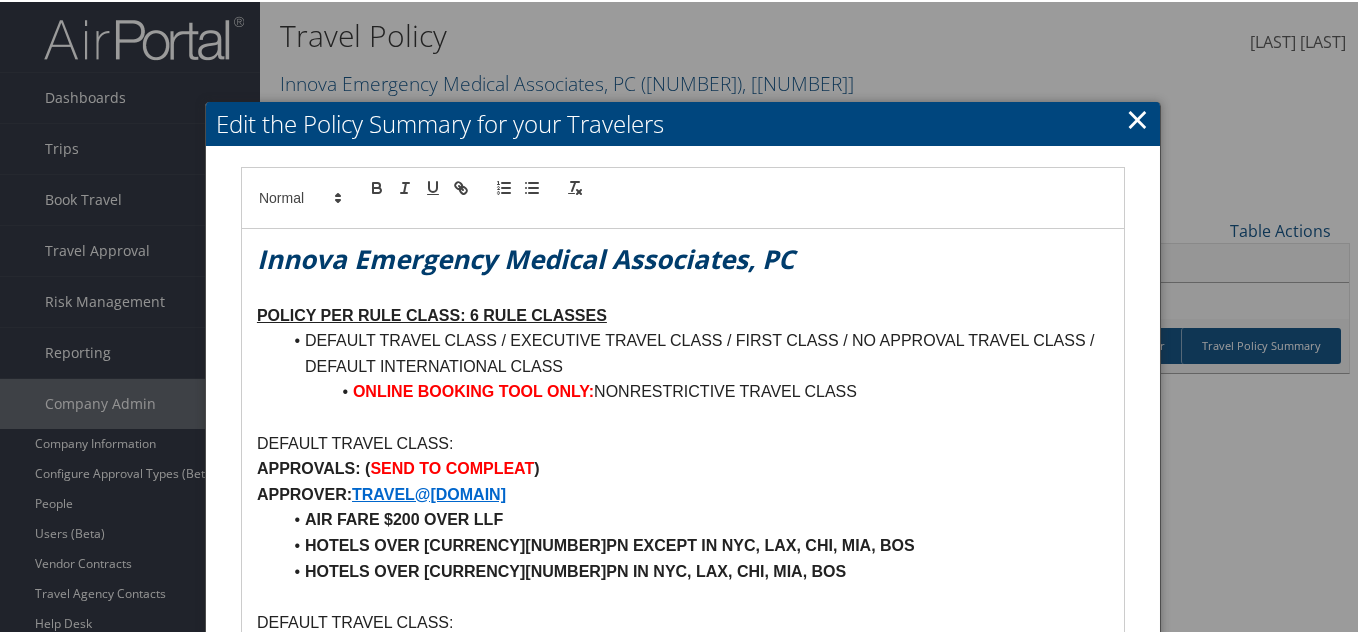 click on "×" at bounding box center [1137, 117] 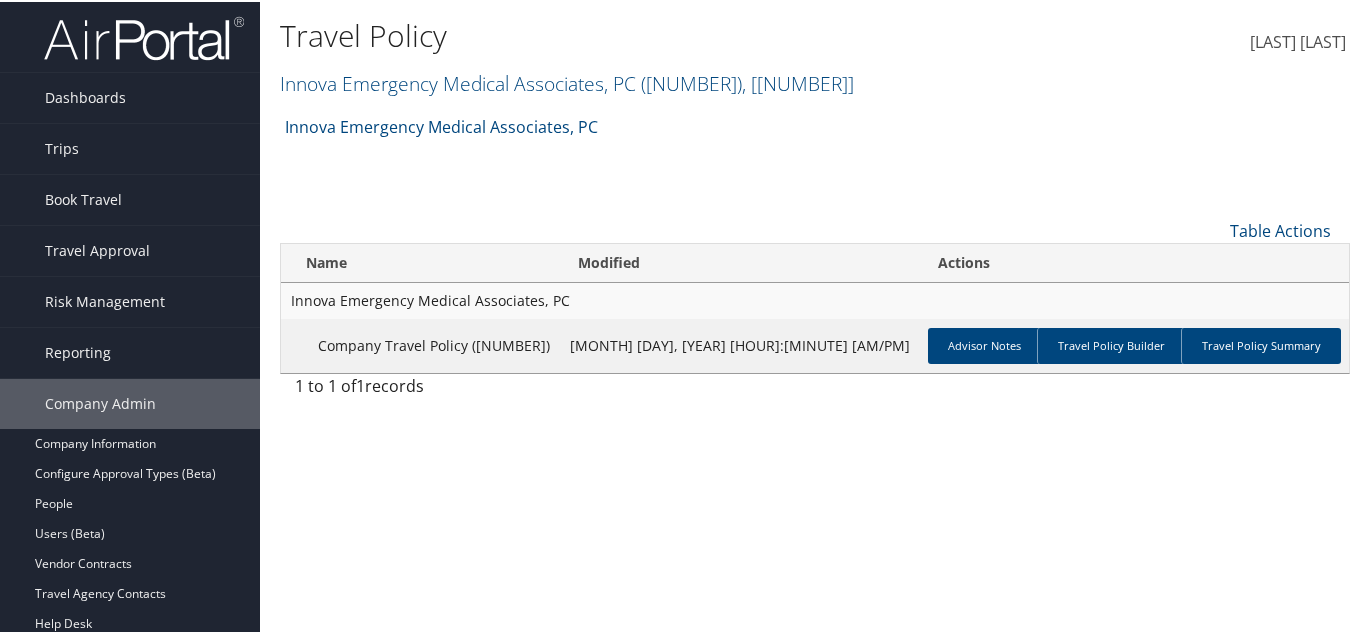 click on "Innova Emergency Medical Associates, PC   ( 301676 )  , [ 40969 ]" at bounding box center (635, 80) 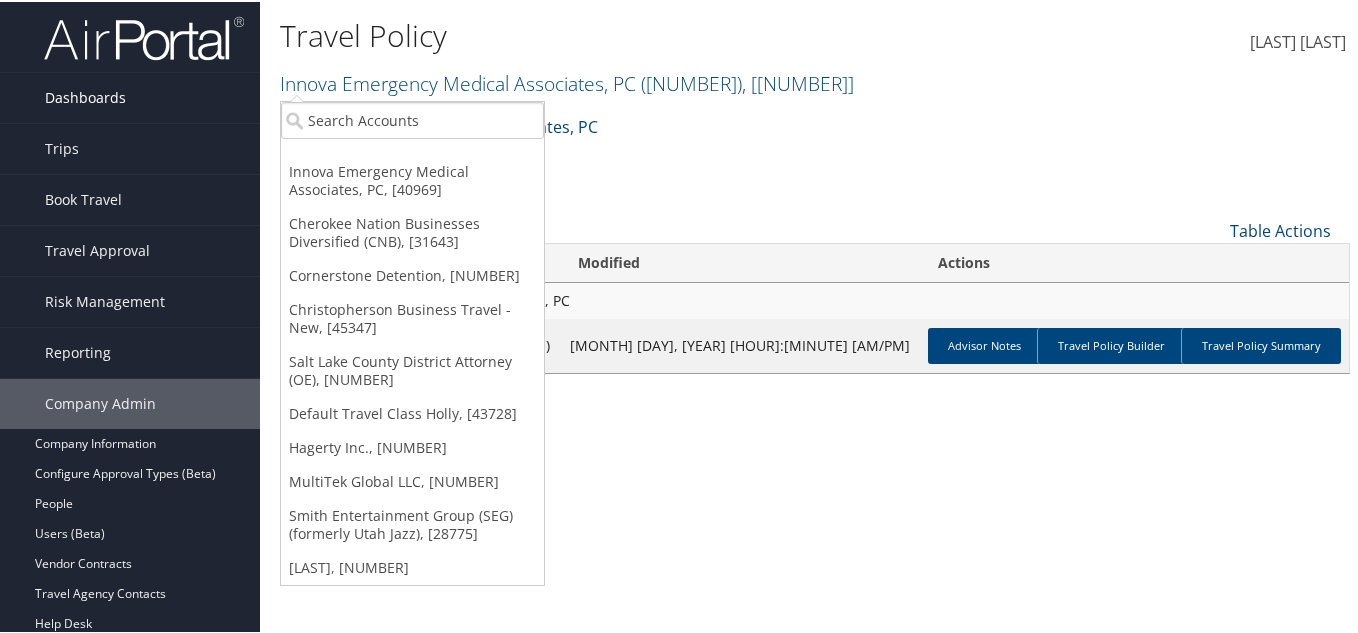 click on "Dashboards" at bounding box center [85, 96] 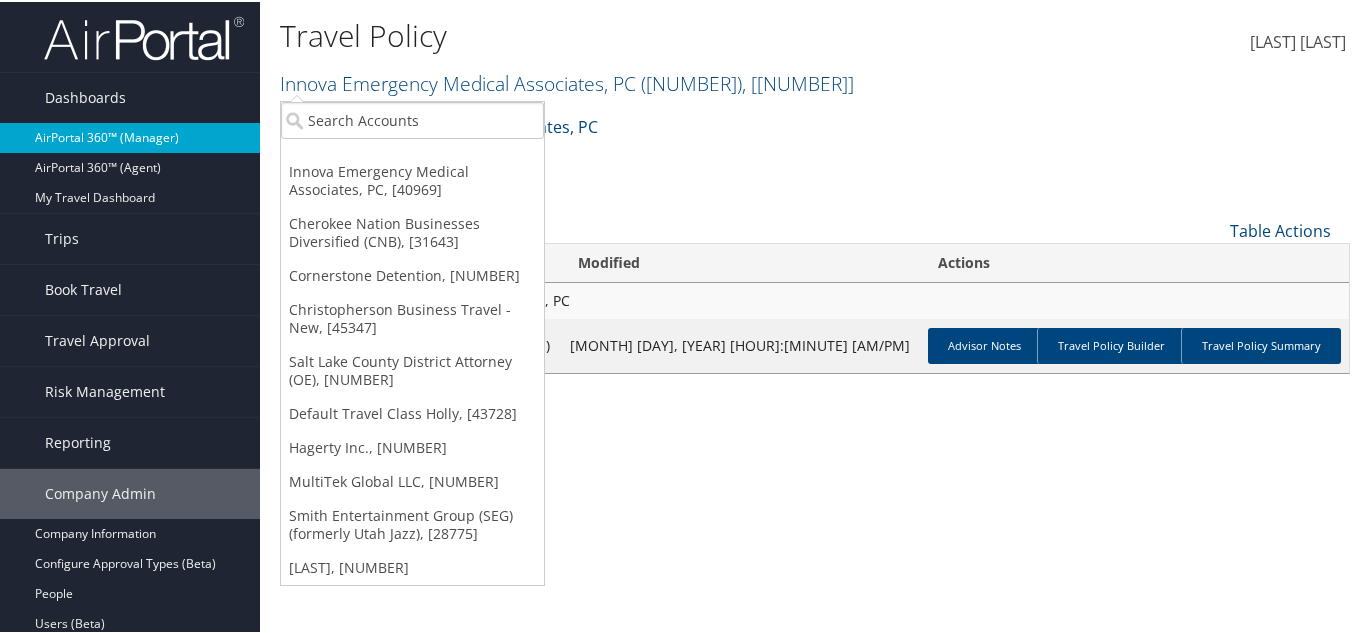 click on "AirPortal 360™ (Manager)" at bounding box center [130, 136] 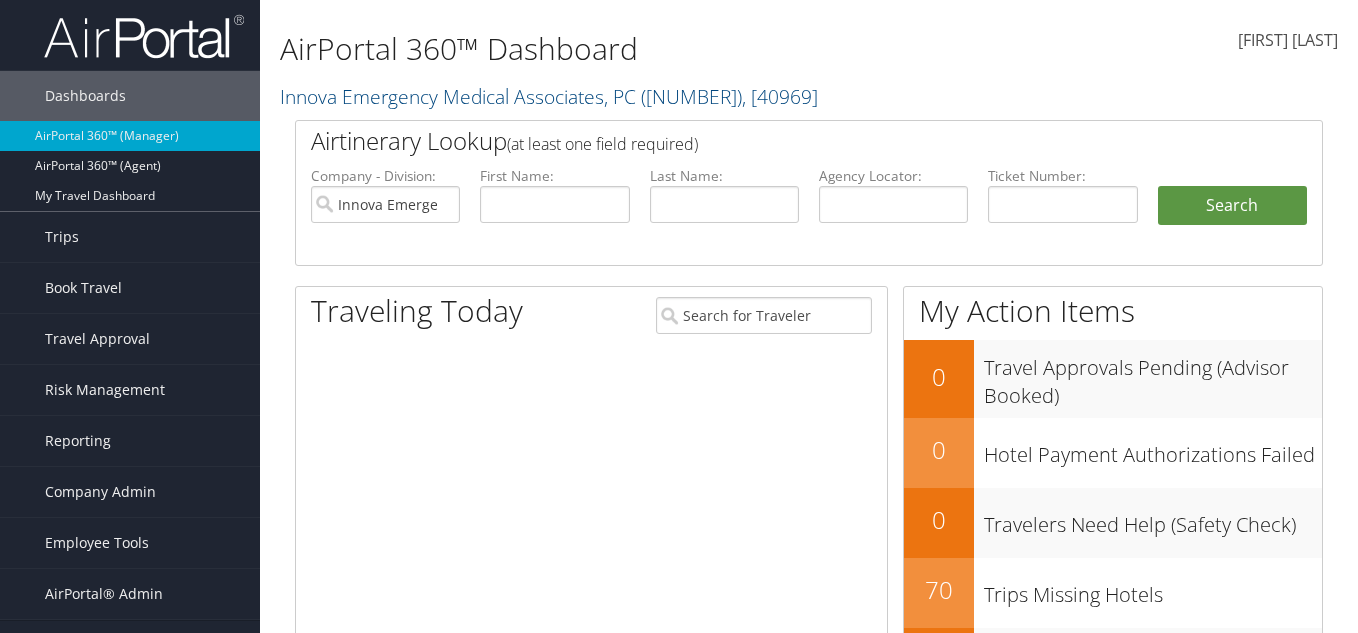 scroll, scrollTop: 0, scrollLeft: 0, axis: both 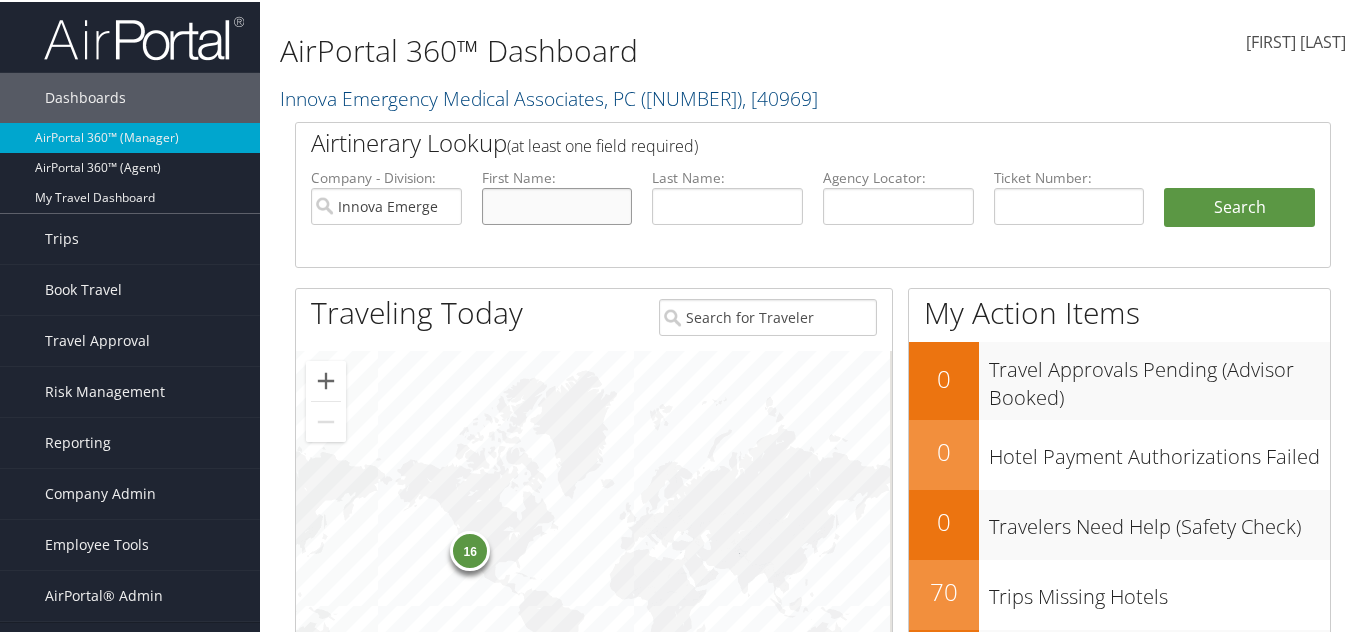 click at bounding box center (557, 204) 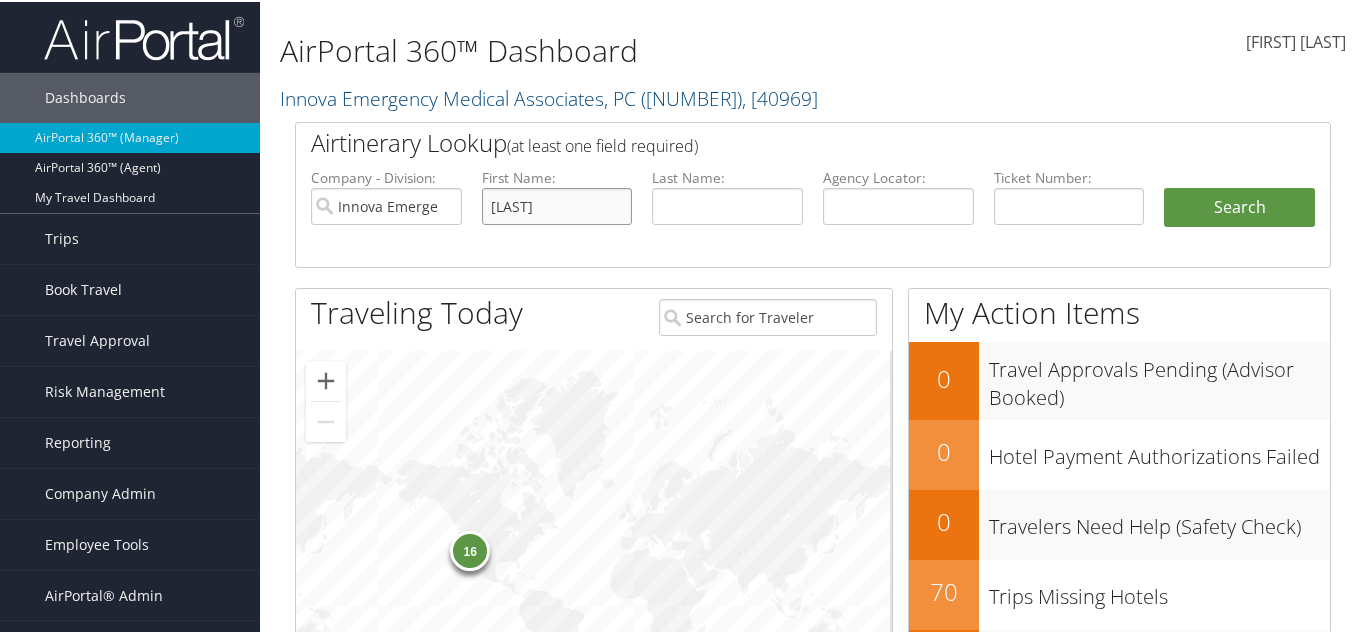 type on "kayla" 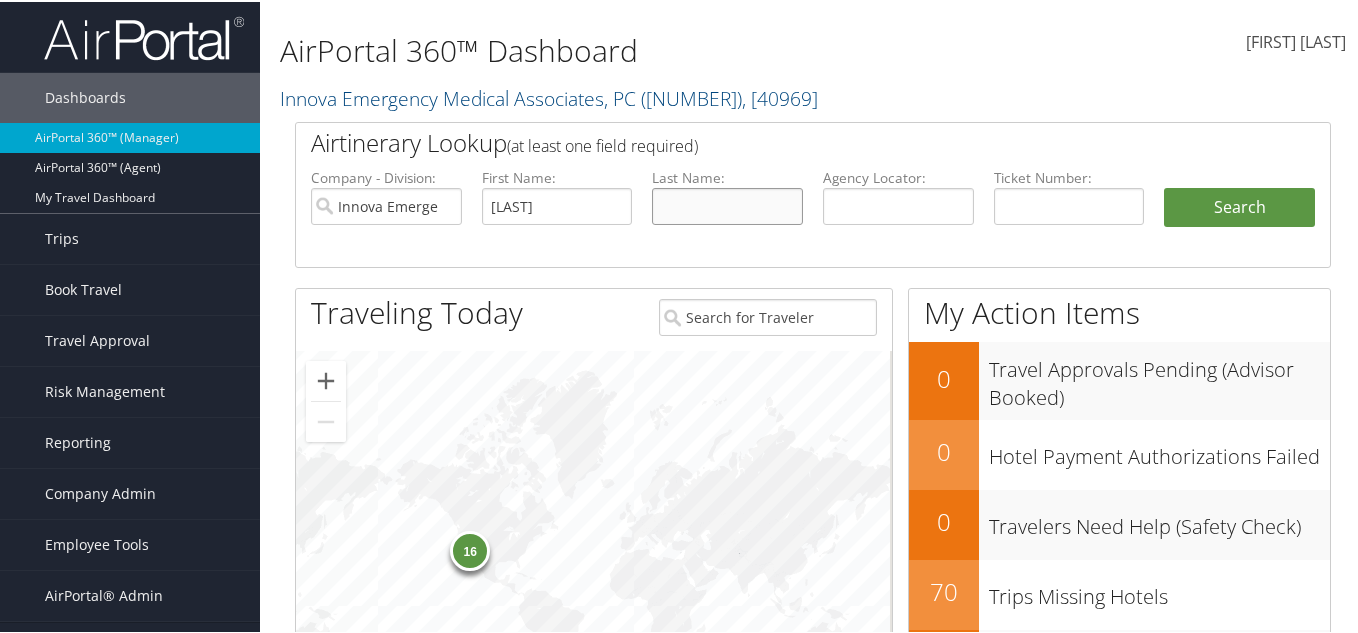 click at bounding box center (727, 204) 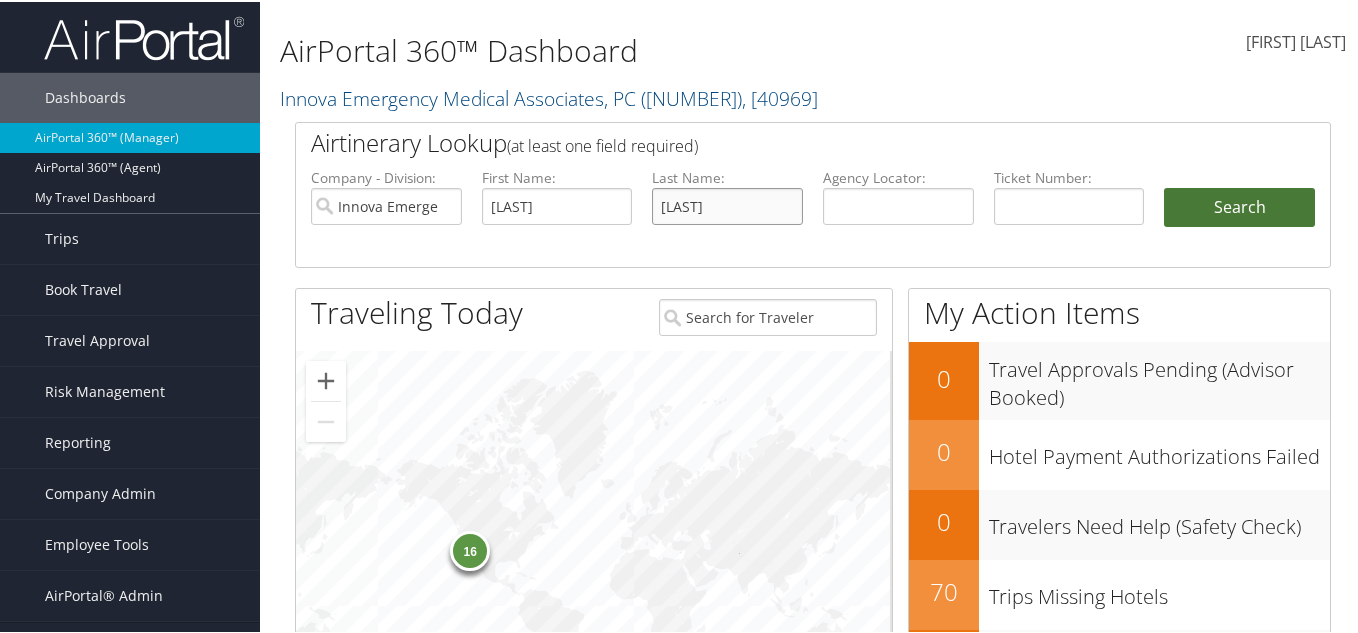 type on "donnawell" 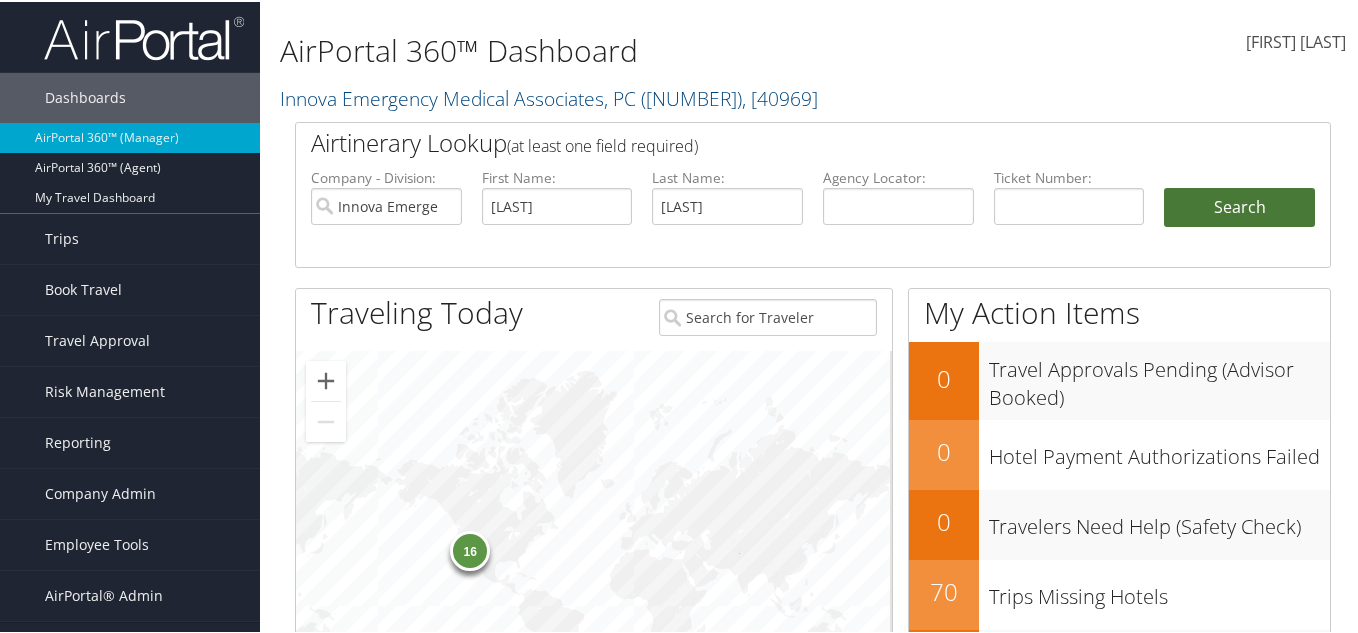 click on "Search" at bounding box center [1239, 206] 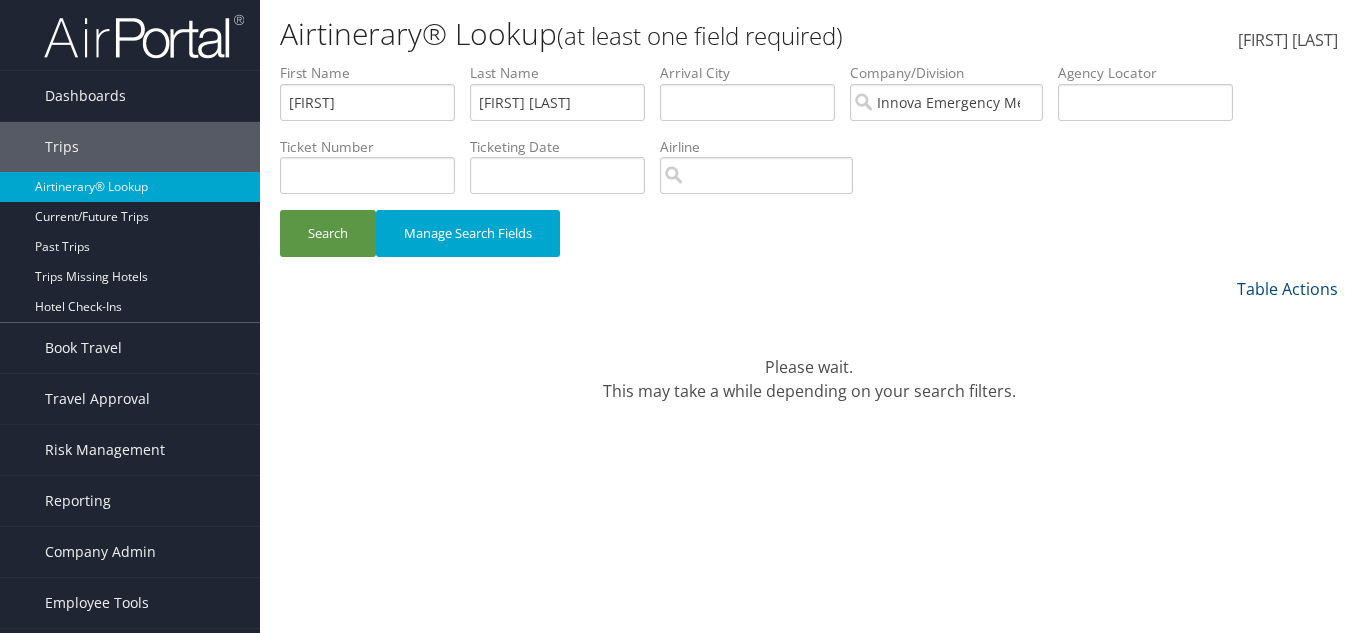 scroll, scrollTop: 0, scrollLeft: 0, axis: both 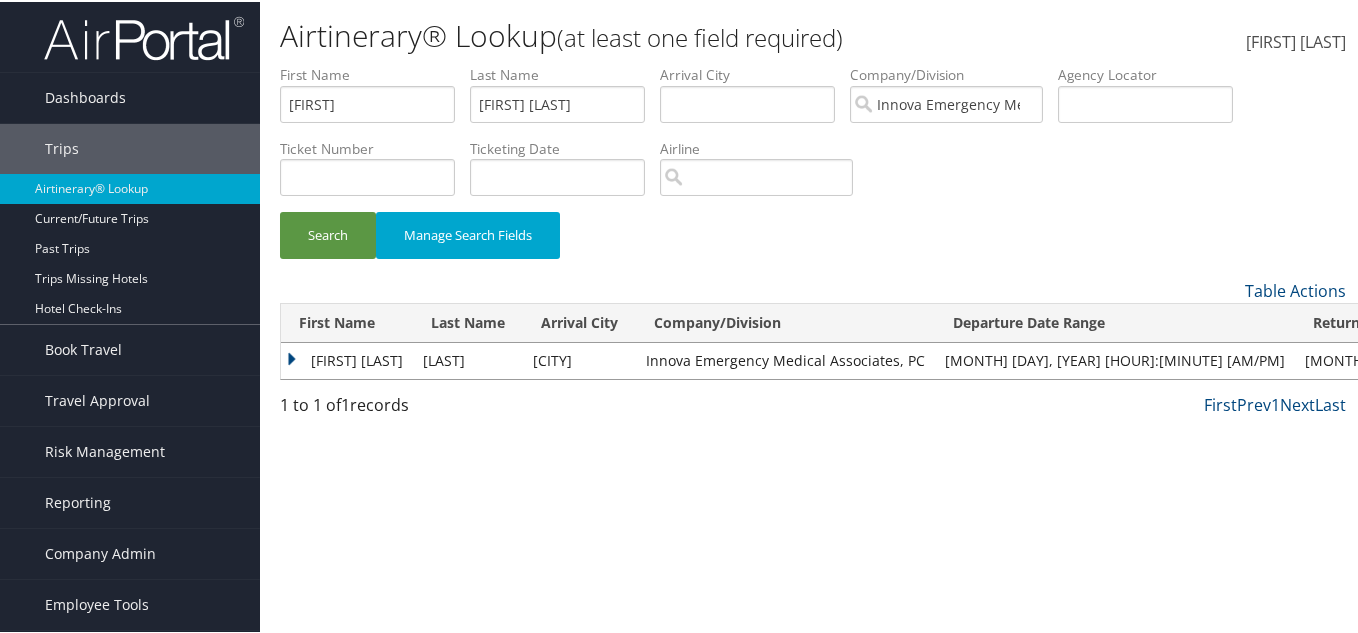 click on "Search Manage Search Fields" at bounding box center (813, 170) 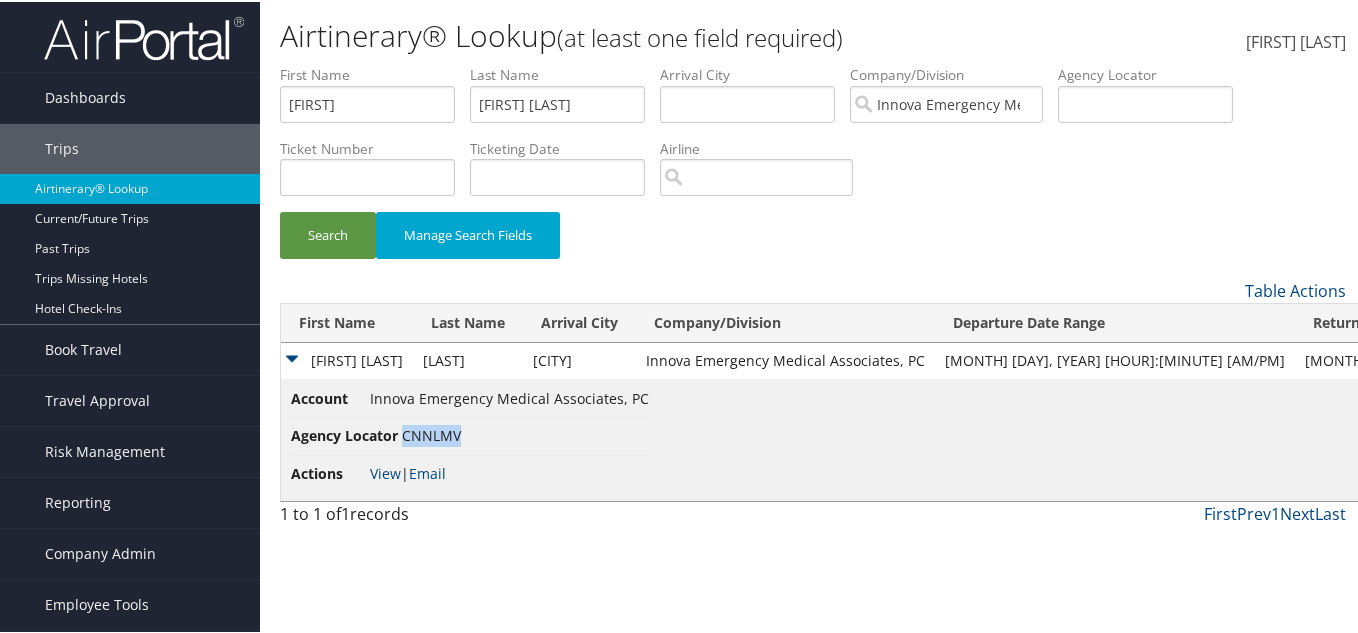 drag, startPoint x: 463, startPoint y: 432, endPoint x: 405, endPoint y: 433, distance: 58.00862 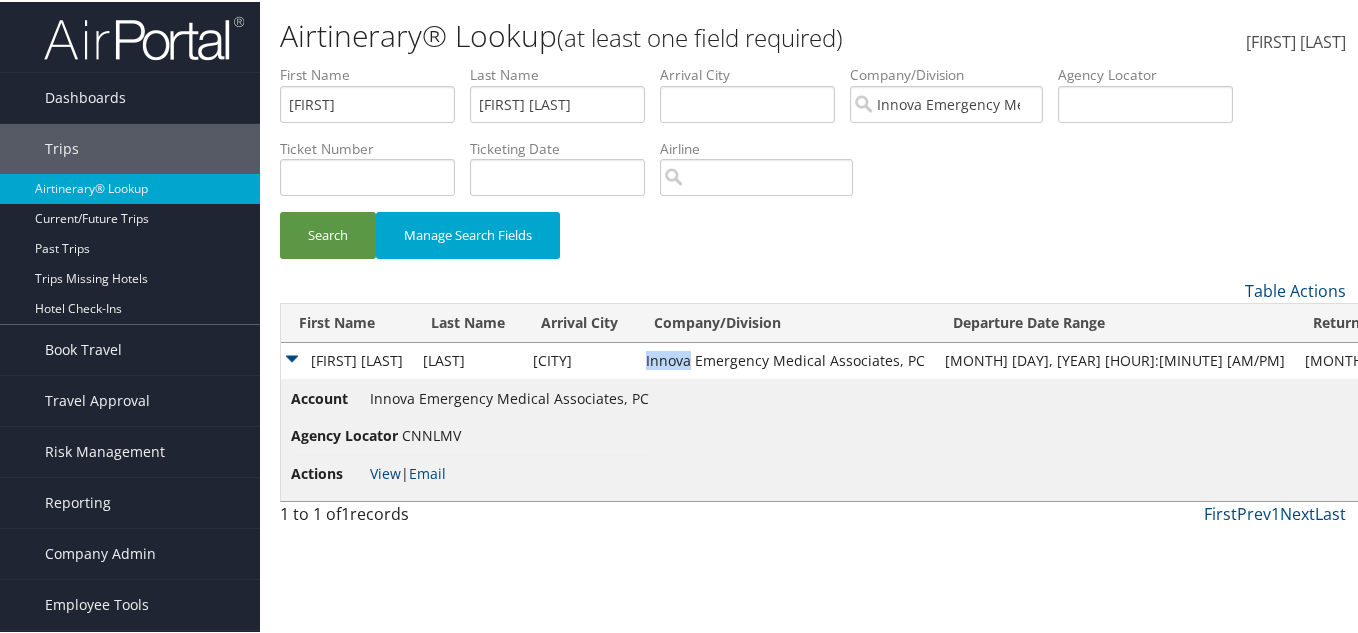 drag, startPoint x: 705, startPoint y: 361, endPoint x: 666, endPoint y: 355, distance: 39.45884 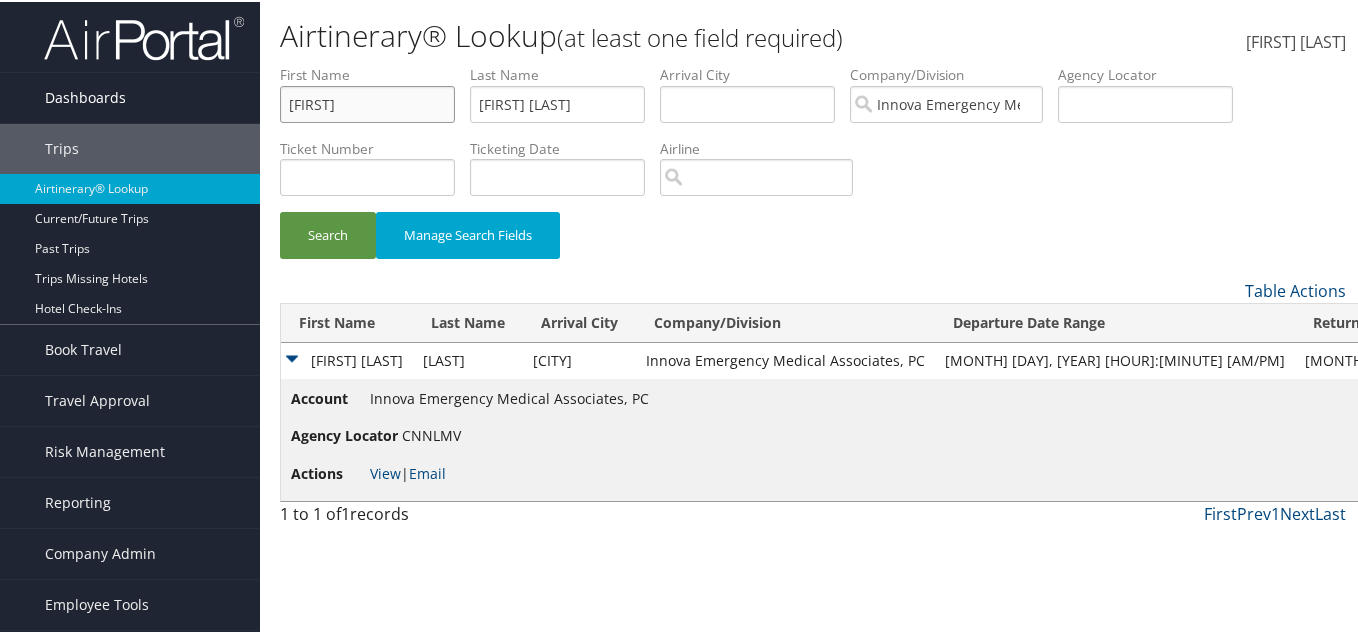 drag, startPoint x: 283, startPoint y: 113, endPoint x: 229, endPoint y: 113, distance: 54 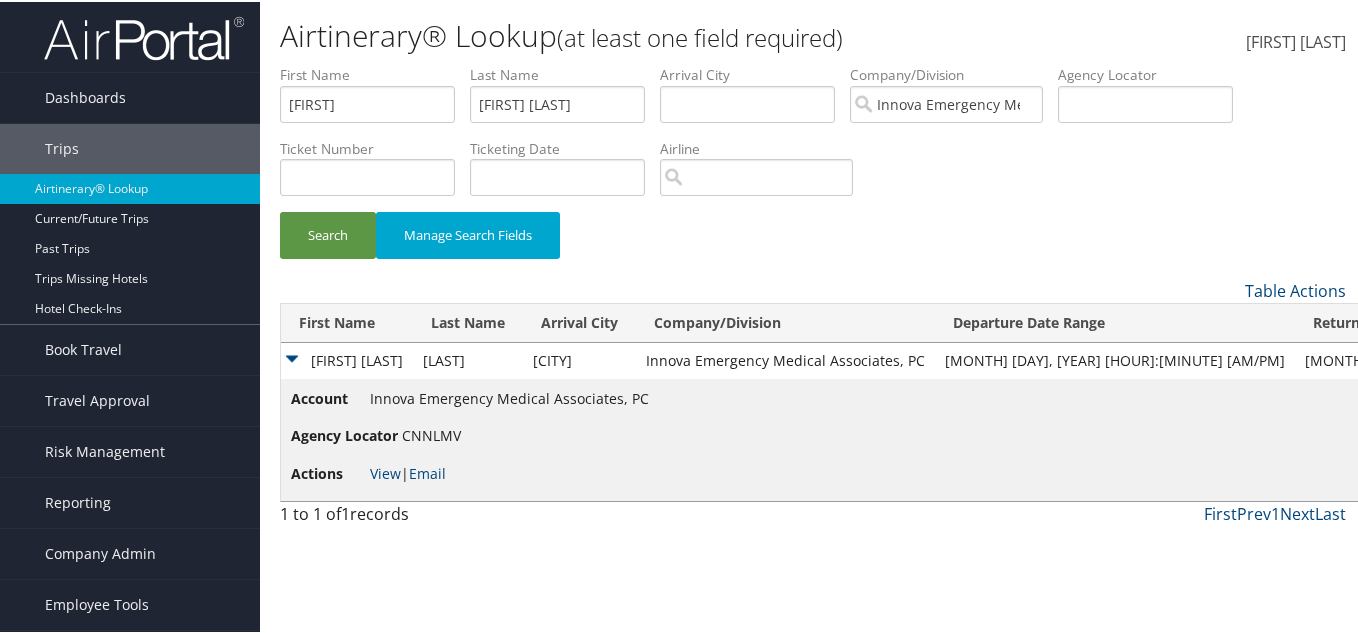 click on "Actions   View  |  Email" at bounding box center [470, 472] 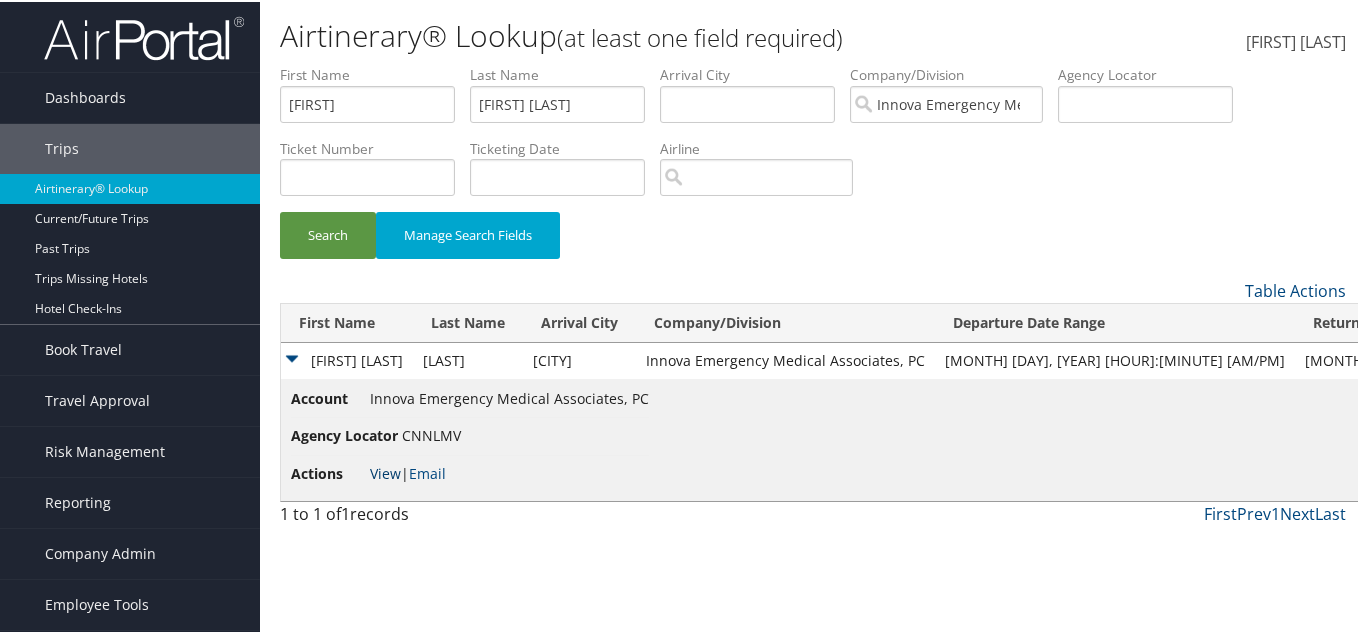 click on "View" at bounding box center [385, 471] 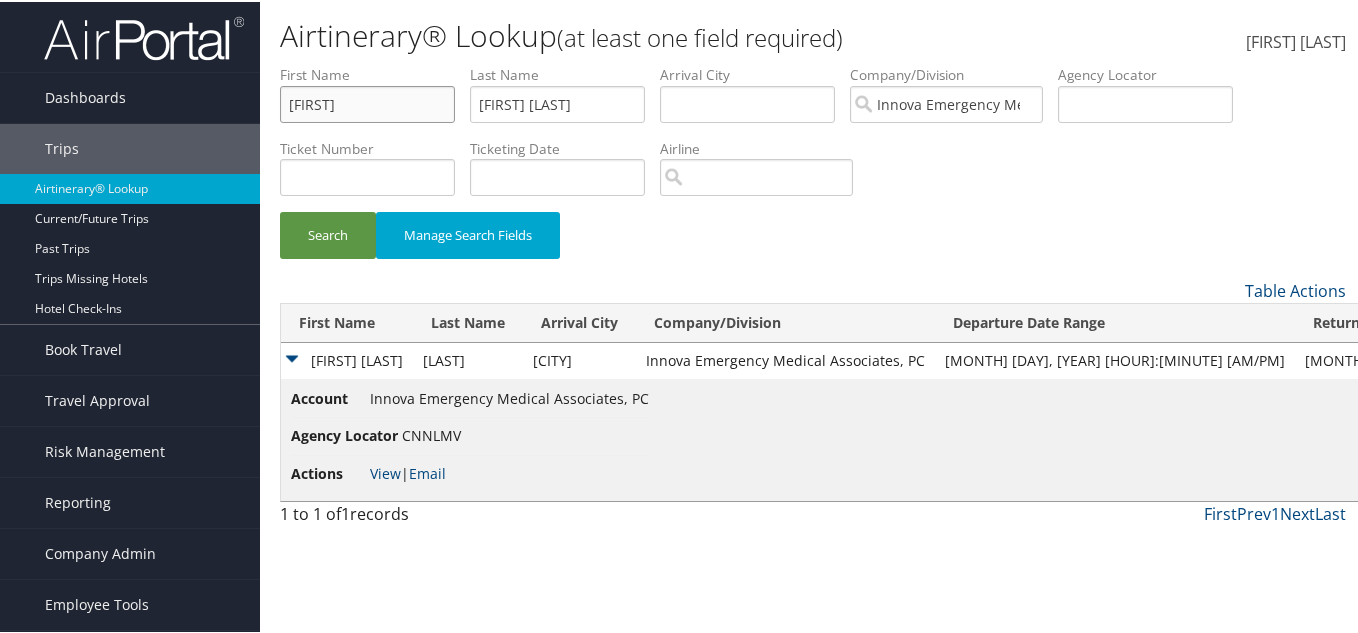 drag, startPoint x: 286, startPoint y: 122, endPoint x: 179, endPoint y: 121, distance: 107.00467 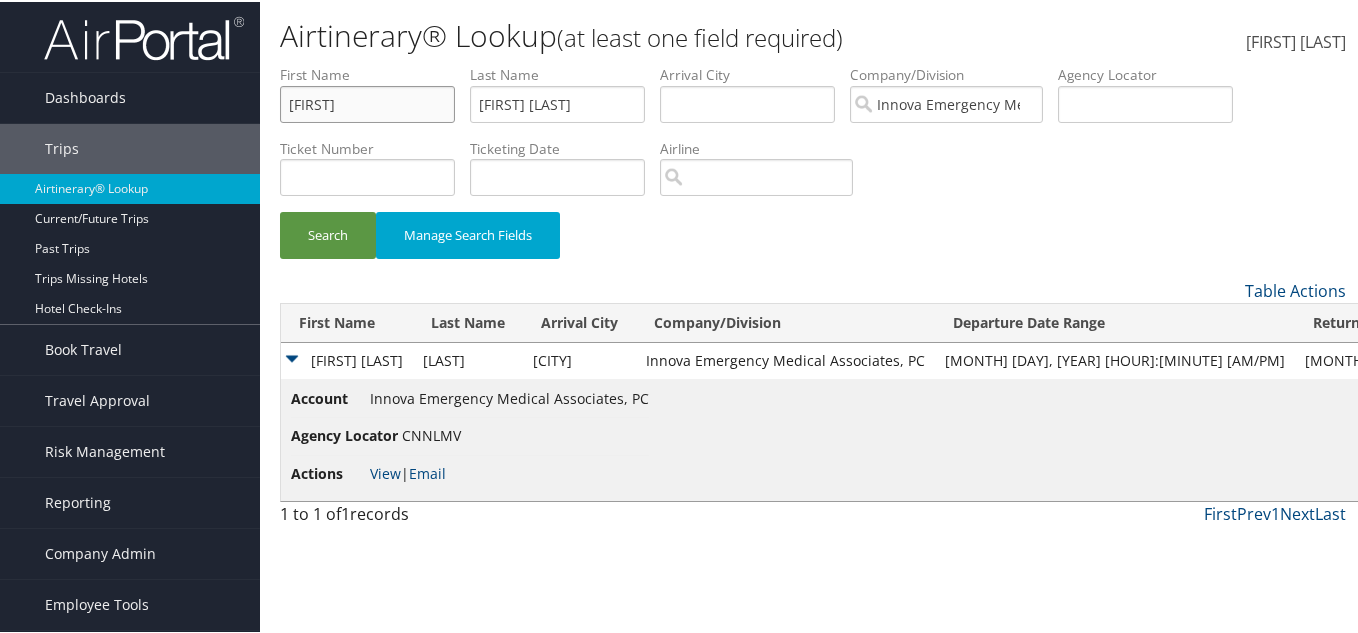 click on "Dashboards AirPortal 360™ (Manager) AirPortal 360™ (Agent) My Travel Dashboard   Trips Airtinerary® Lookup Current/Future Trips Past Trips Trips Missing Hotels Hotel Check-ins   Book Travel Agent Booking Request Approval Request (Beta) Book/Manage Online Trips   Travel Approval Pending Trip Approvals Approved Trips Canceled Trips Approvals (Beta)   Risk Management SecurityLogic® Map SecurityLogic® Reporting beta Assistance Requests Travel Alerts Notifications   Reporting Unused Tickets Savings Tracker Value Scorecard Virtual Pay Lookup Domo Prime Analytics   Company Admin Company Information Configure Approval Types (Beta) People Users (Beta) Vendor Contracts Travel Agency Contacts Help Desk Travel Policy Forms Of Payment Service Fees  Reporting Fields (Beta) Report Settings Technology Settings Airtinerary® Settings Virtual Pay Settings Notes" at bounding box center [683, 316] 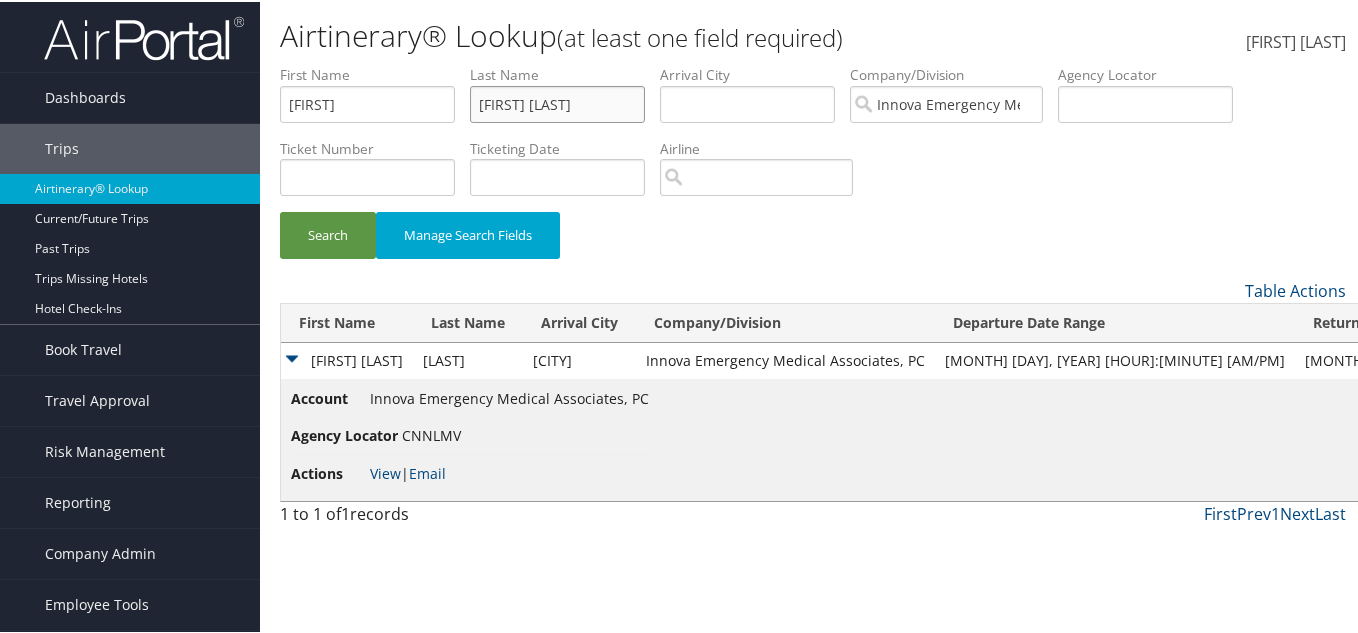 drag, startPoint x: 436, startPoint y: 96, endPoint x: 409, endPoint y: 96, distance: 27 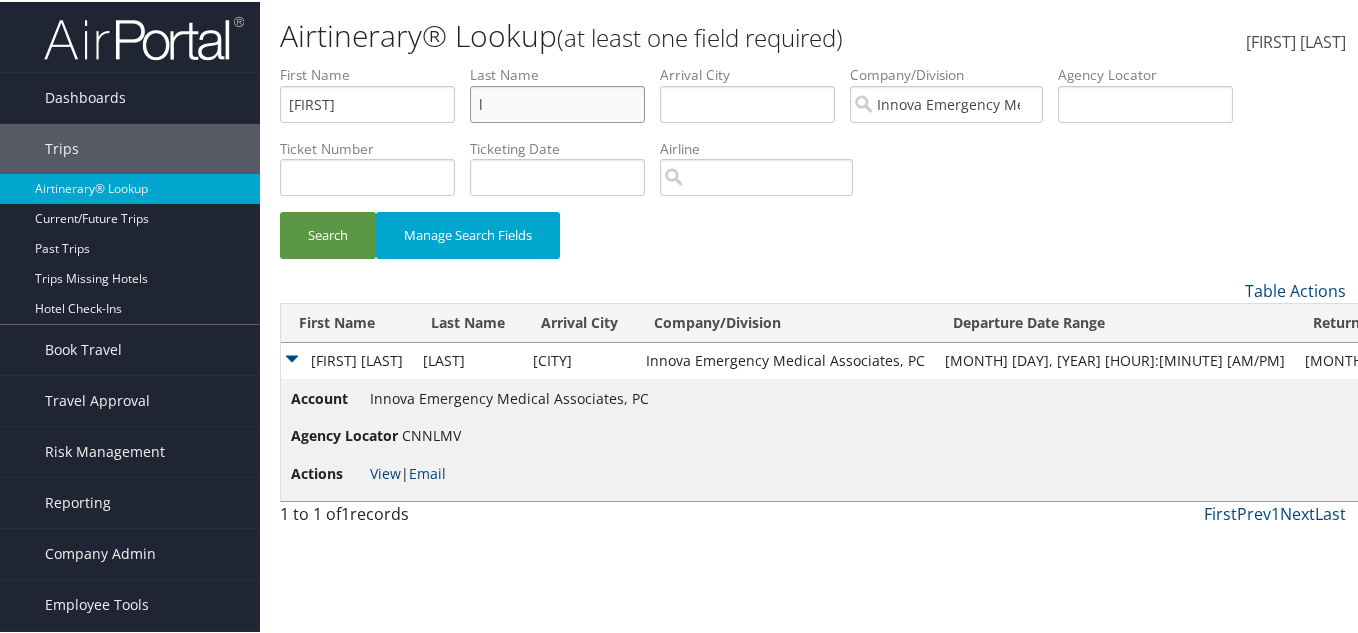 type on "l" 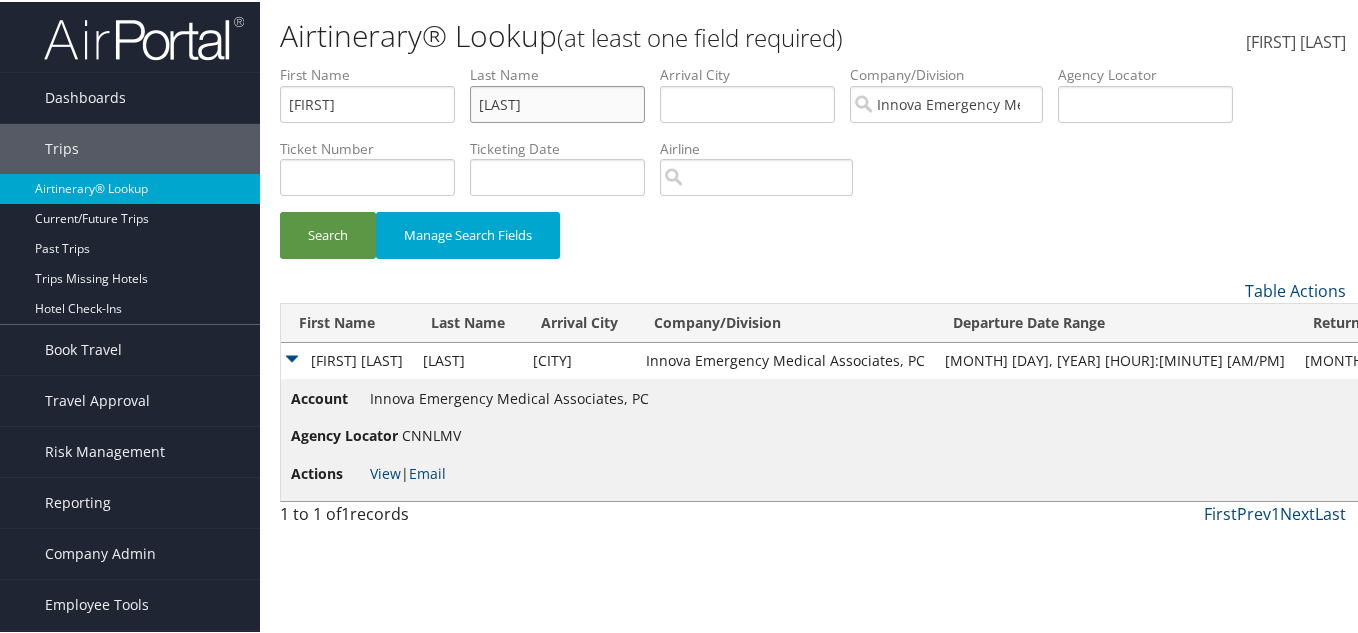 type on "lucchesi" 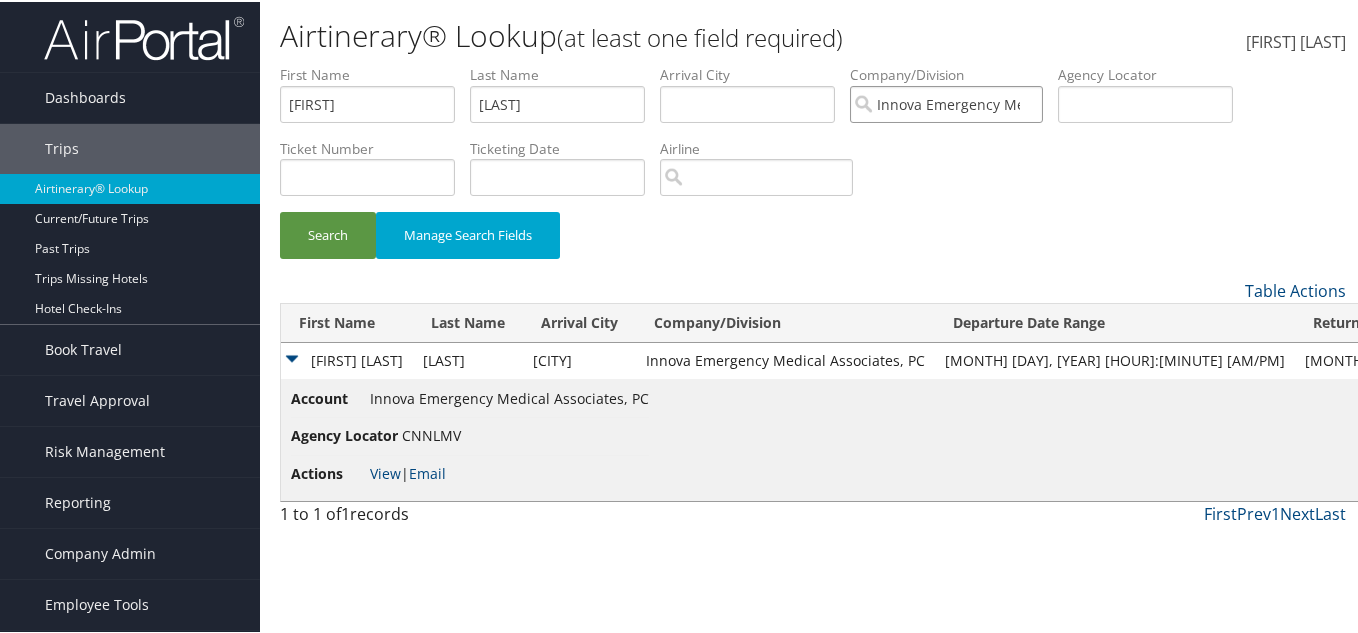 click on "Innova Emergency Medical Associates, PC" at bounding box center [946, 102] 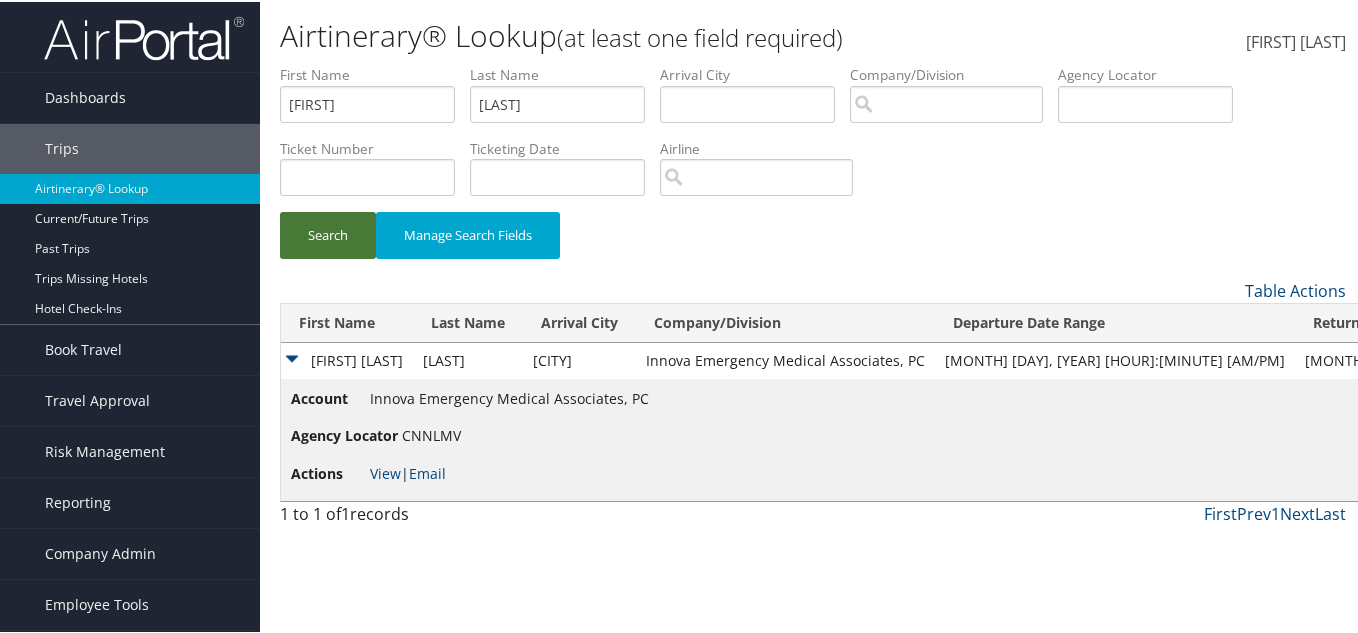 click on "Search" at bounding box center (328, 233) 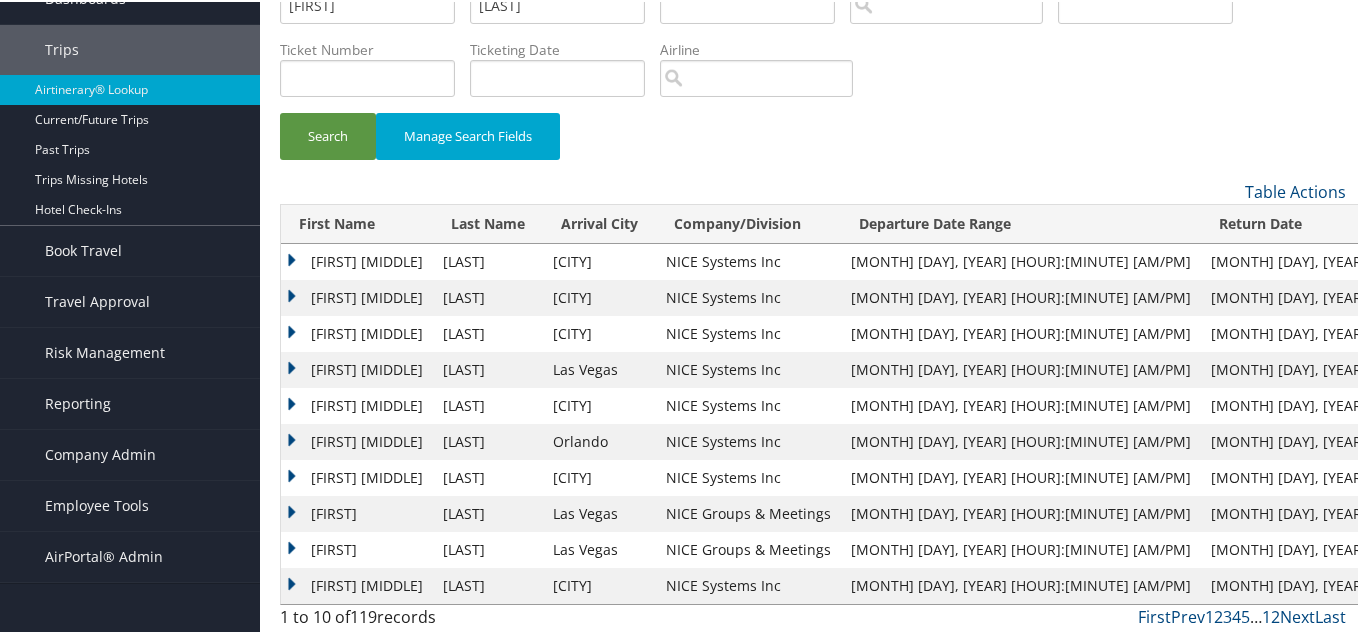 scroll, scrollTop: 100, scrollLeft: 0, axis: vertical 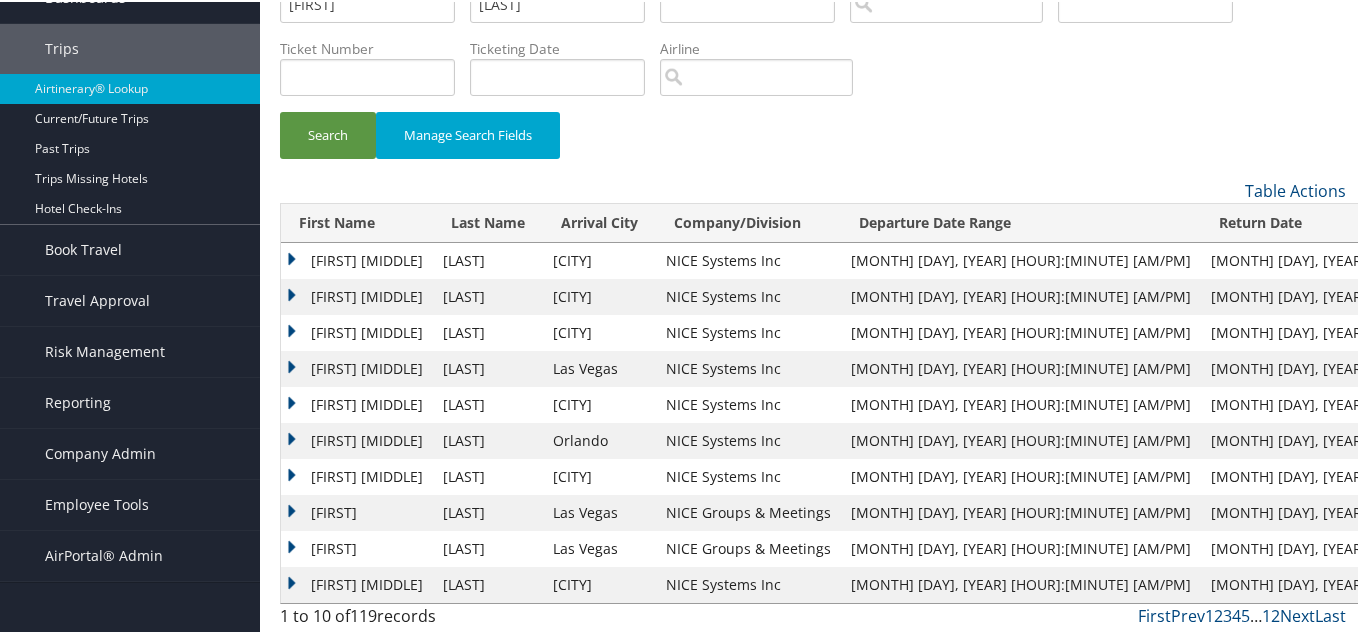 click on "ROBERT M" at bounding box center [357, 259] 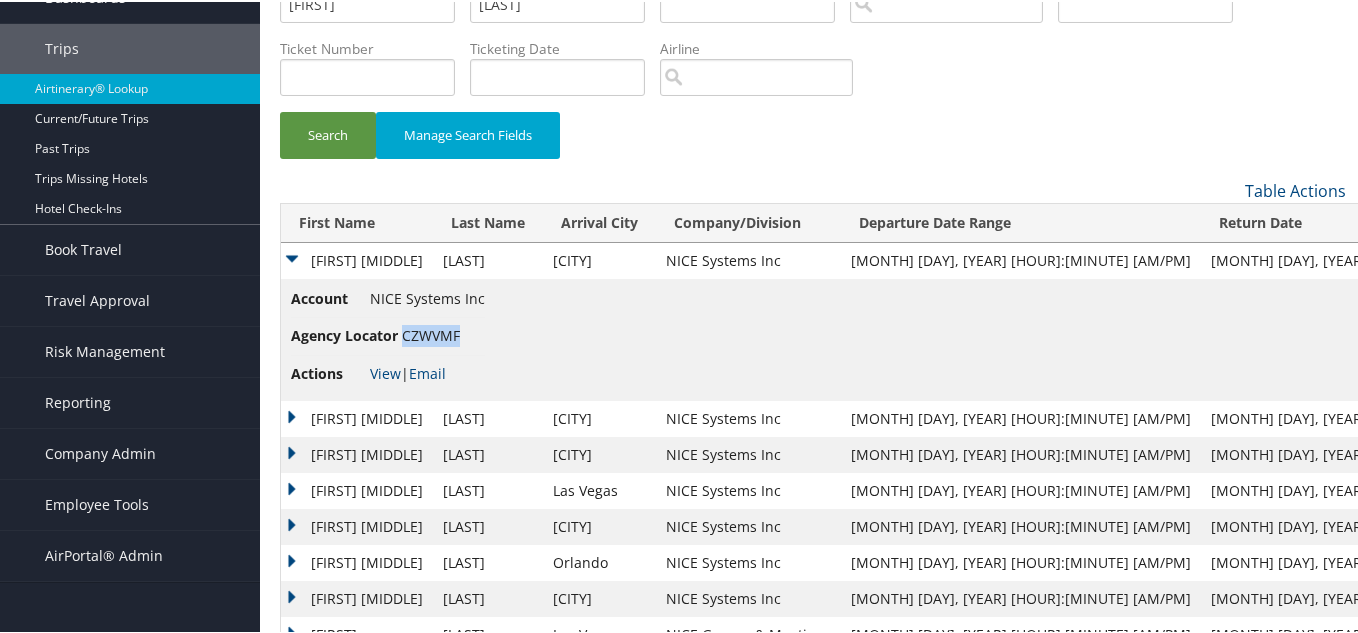 drag, startPoint x: 459, startPoint y: 335, endPoint x: 403, endPoint y: 336, distance: 56.008926 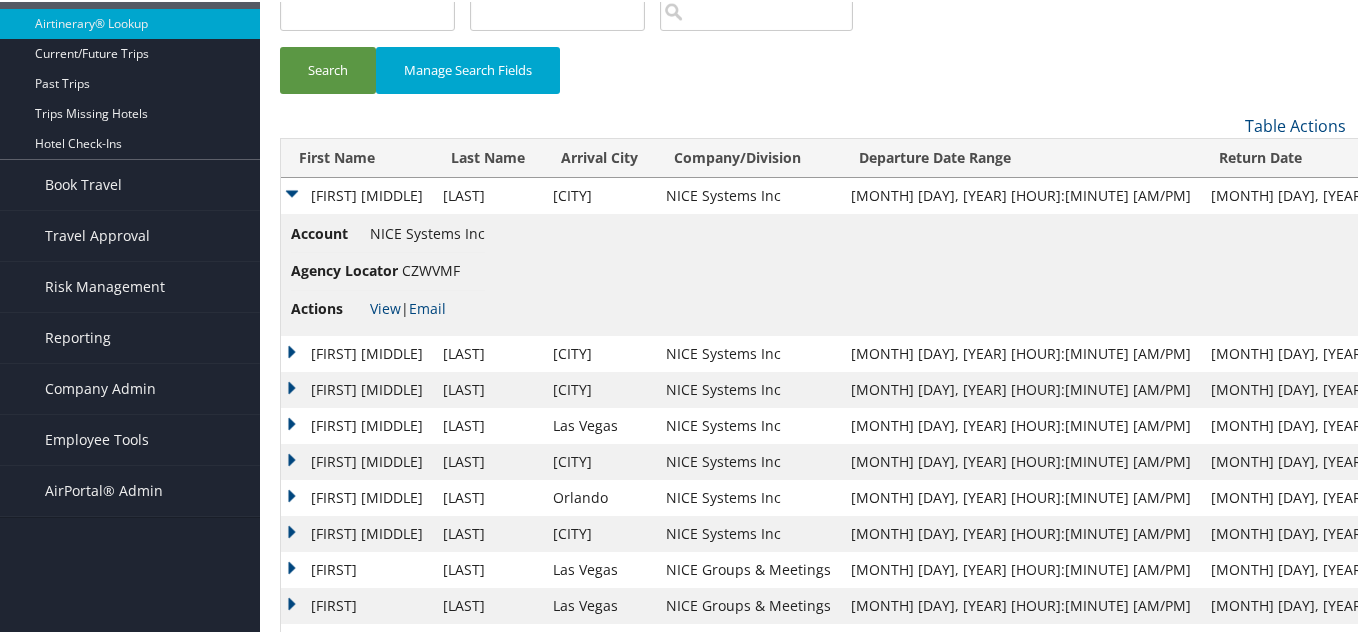 scroll, scrollTop: 200, scrollLeft: 0, axis: vertical 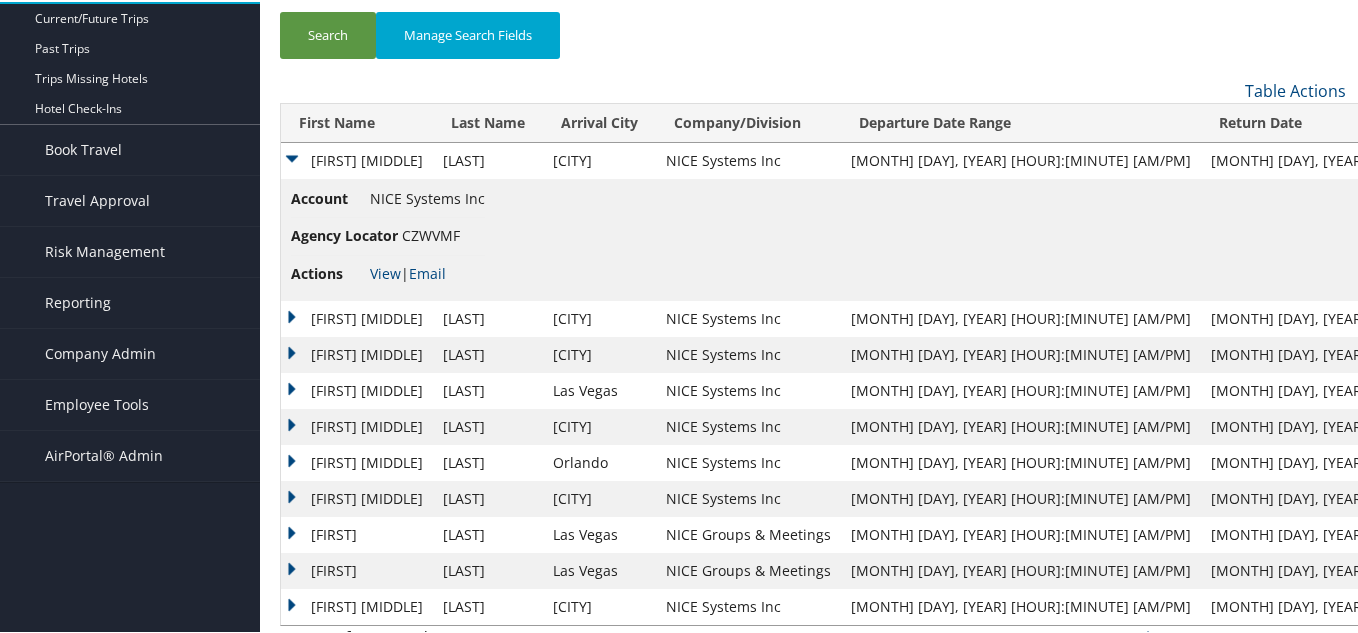 click on "ROBERT MICHAEL" at bounding box center (357, 353) 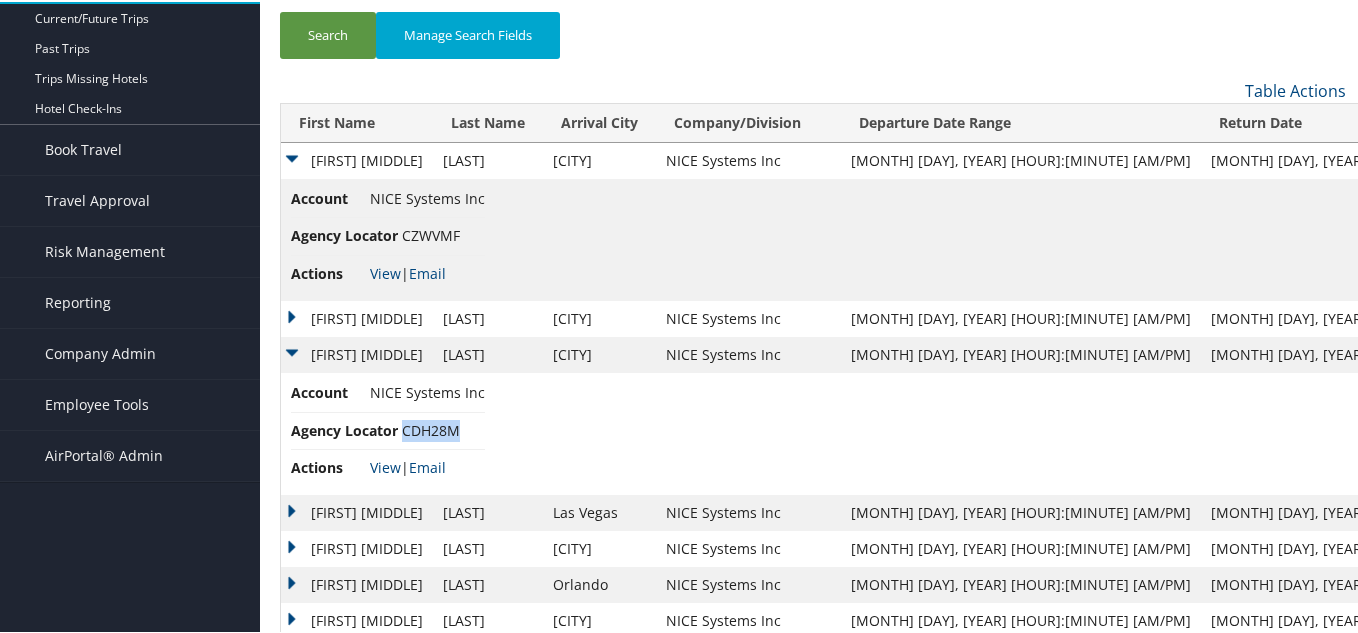 drag, startPoint x: 457, startPoint y: 429, endPoint x: 403, endPoint y: 428, distance: 54.00926 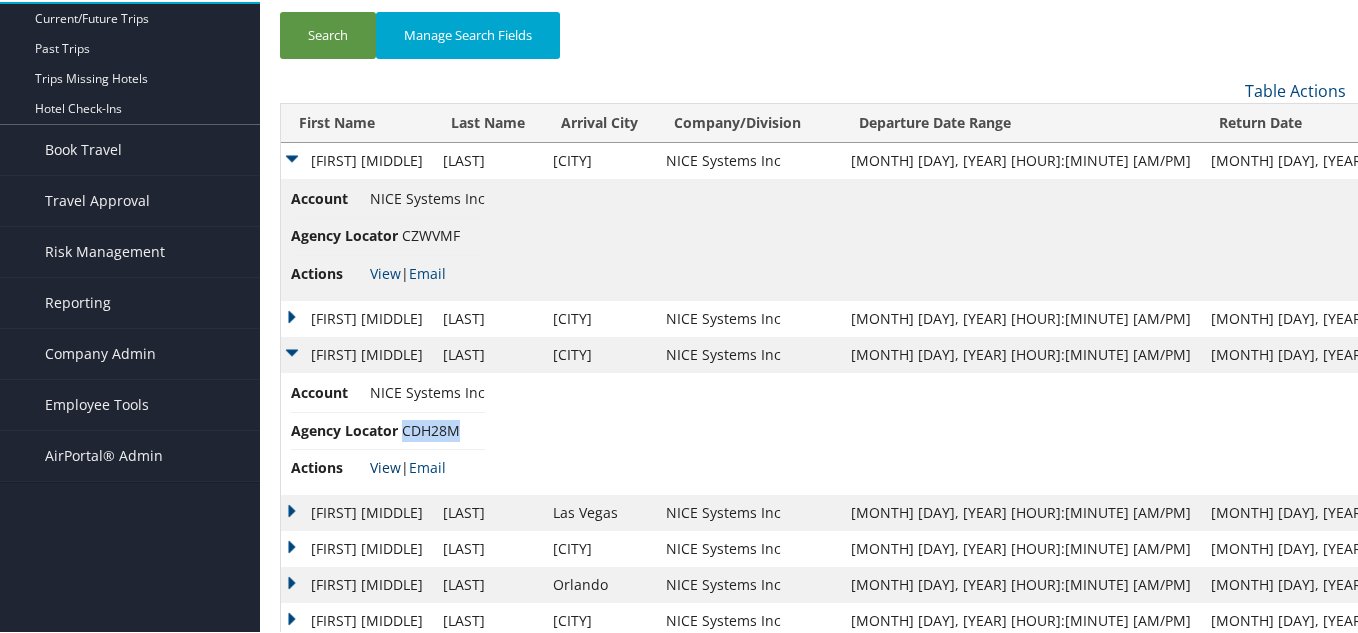click on "View" at bounding box center [385, 465] 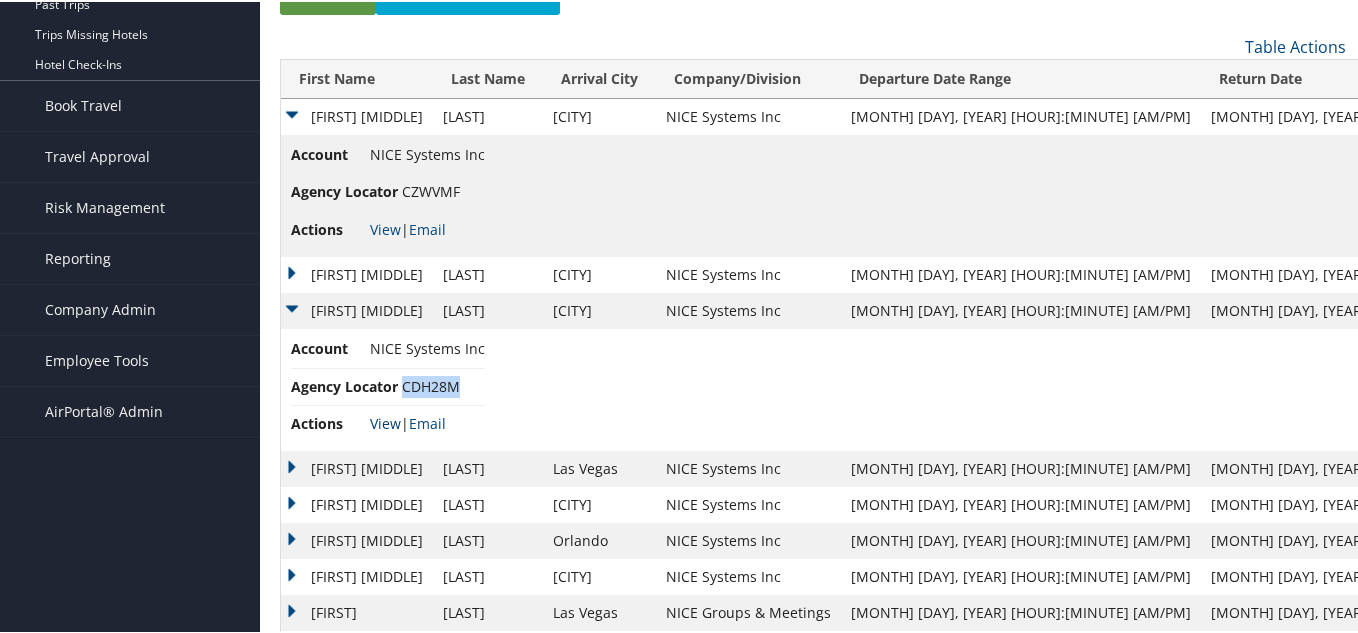 scroll, scrollTop: 144, scrollLeft: 0, axis: vertical 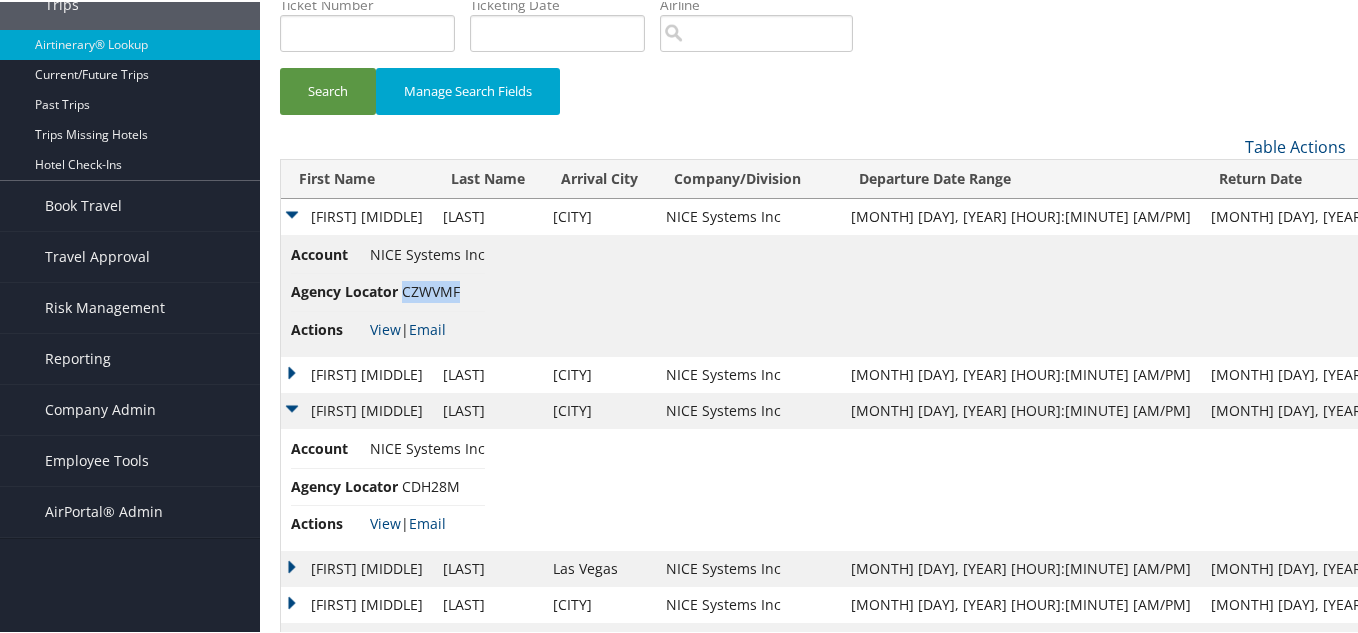 drag, startPoint x: 439, startPoint y: 290, endPoint x: 403, endPoint y: 292, distance: 36.05551 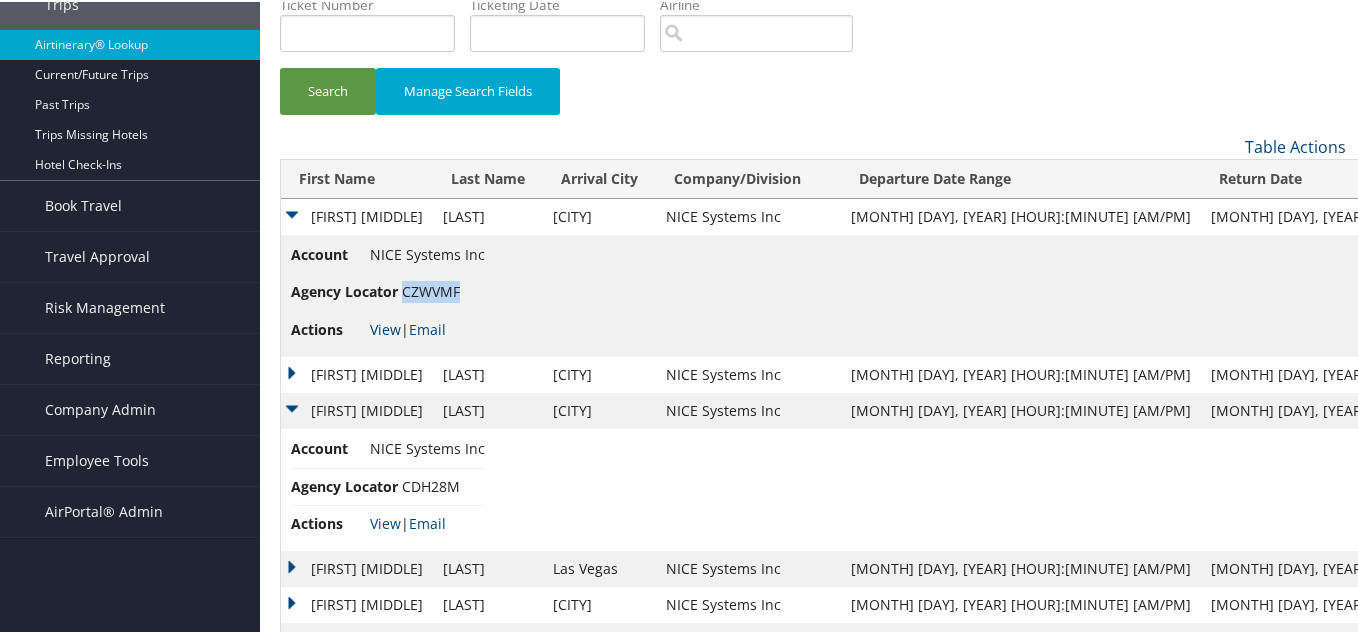 click on "View" at bounding box center (385, 327) 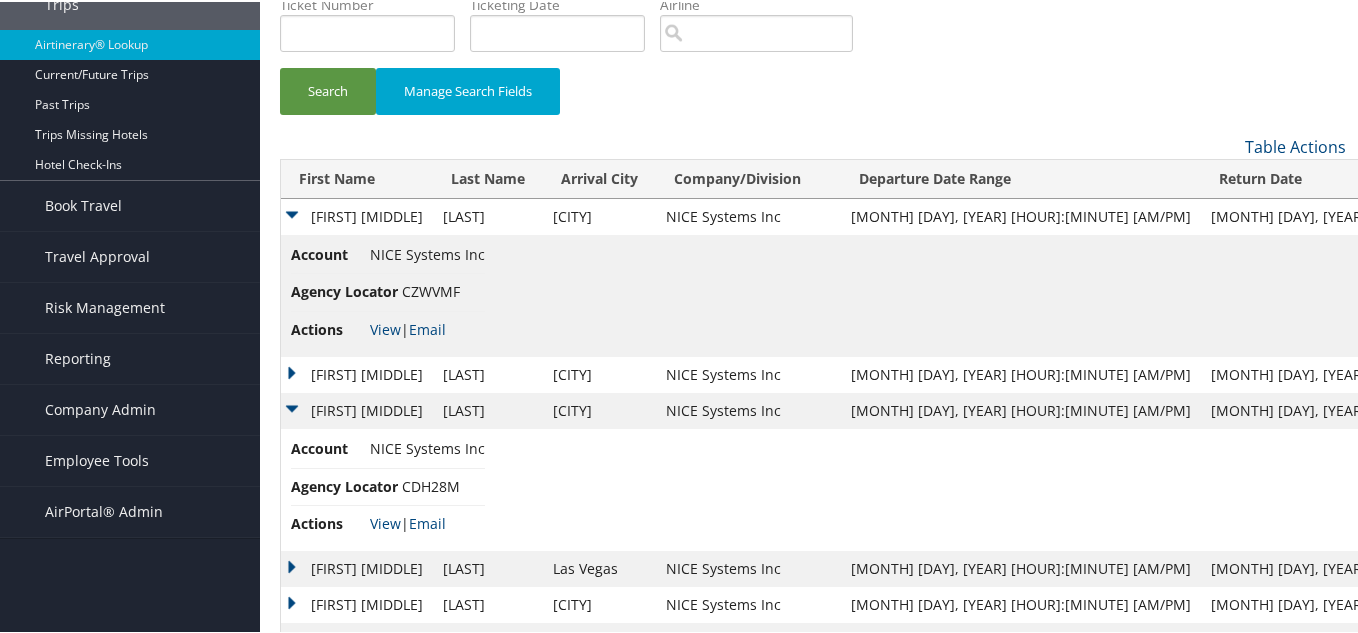 click on "ROBERT M" at bounding box center [357, 373] 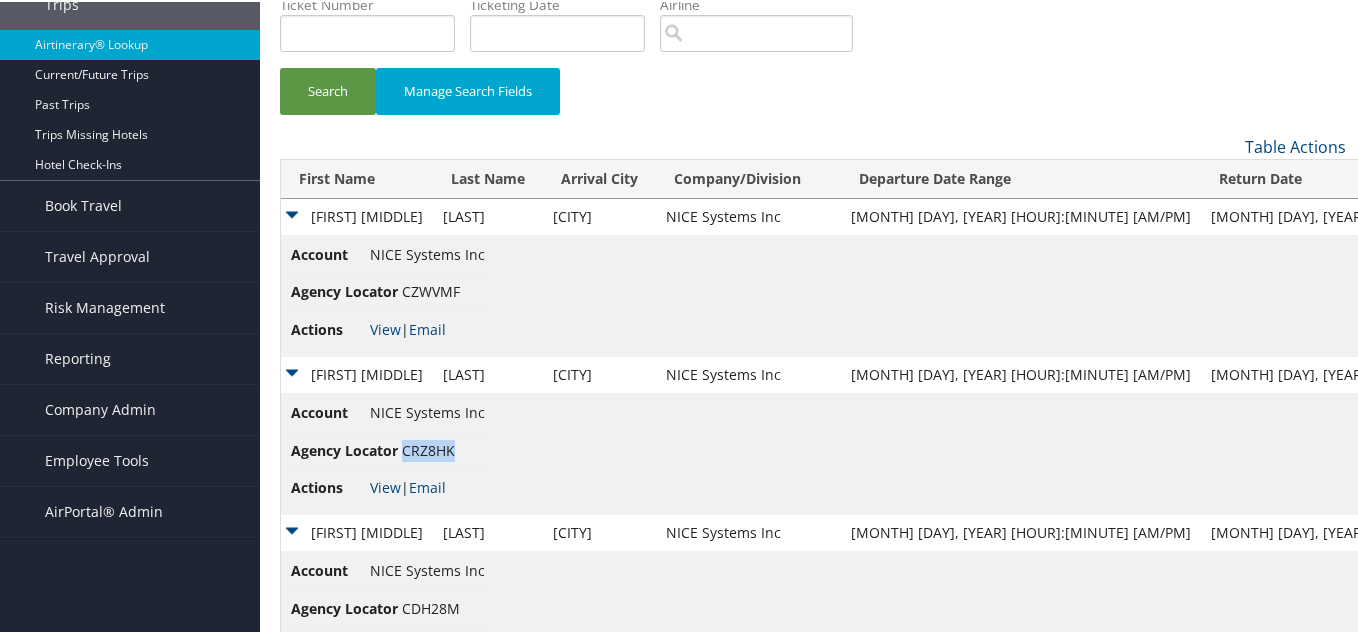 drag, startPoint x: 457, startPoint y: 448, endPoint x: 405, endPoint y: 449, distance: 52.009613 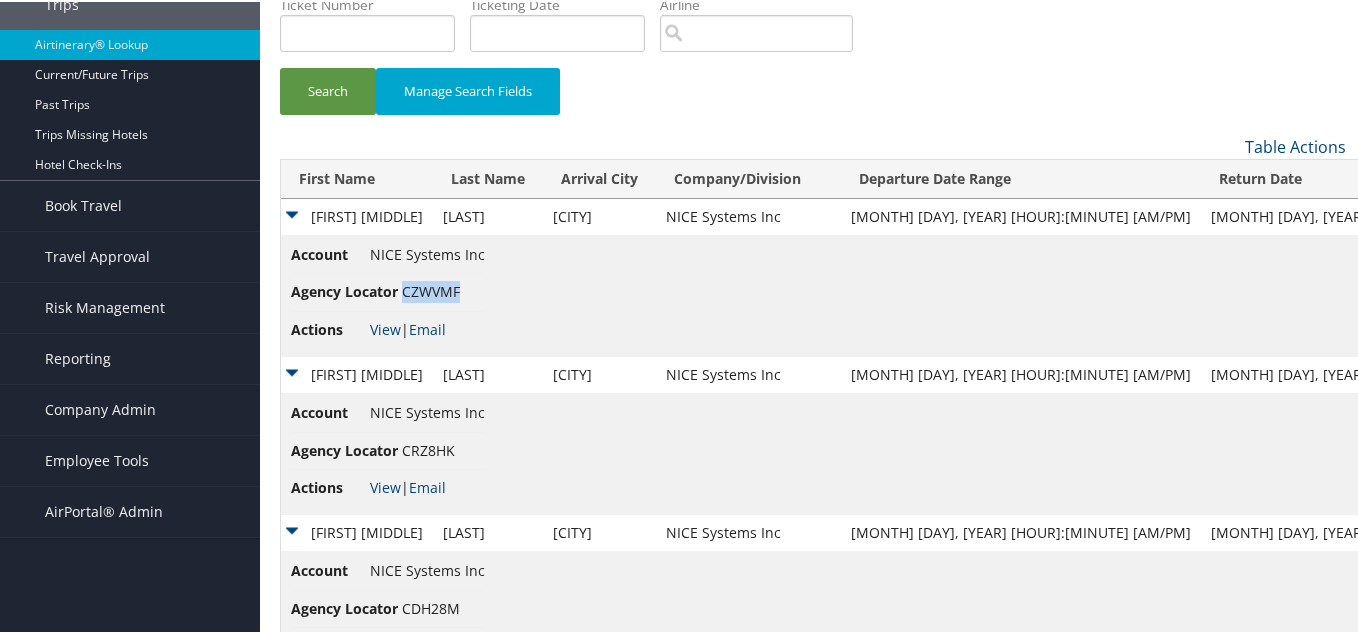 drag, startPoint x: 460, startPoint y: 287, endPoint x: 402, endPoint y: 299, distance: 59.22837 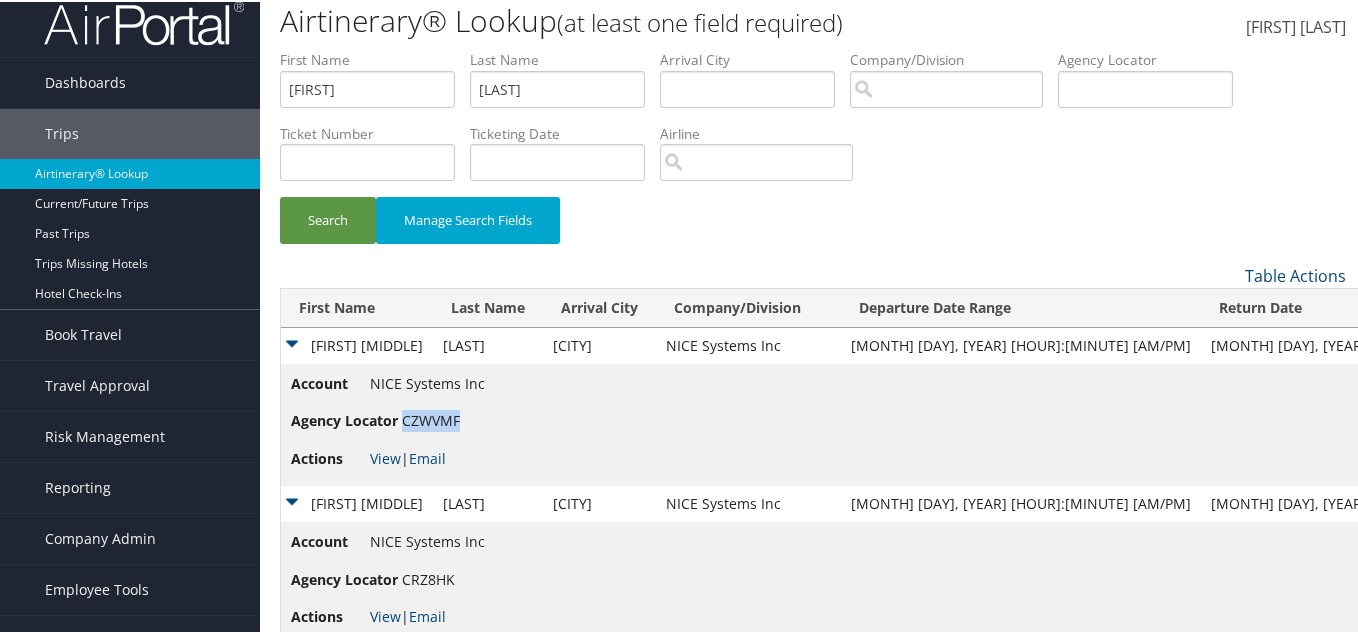 scroll, scrollTop: 0, scrollLeft: 0, axis: both 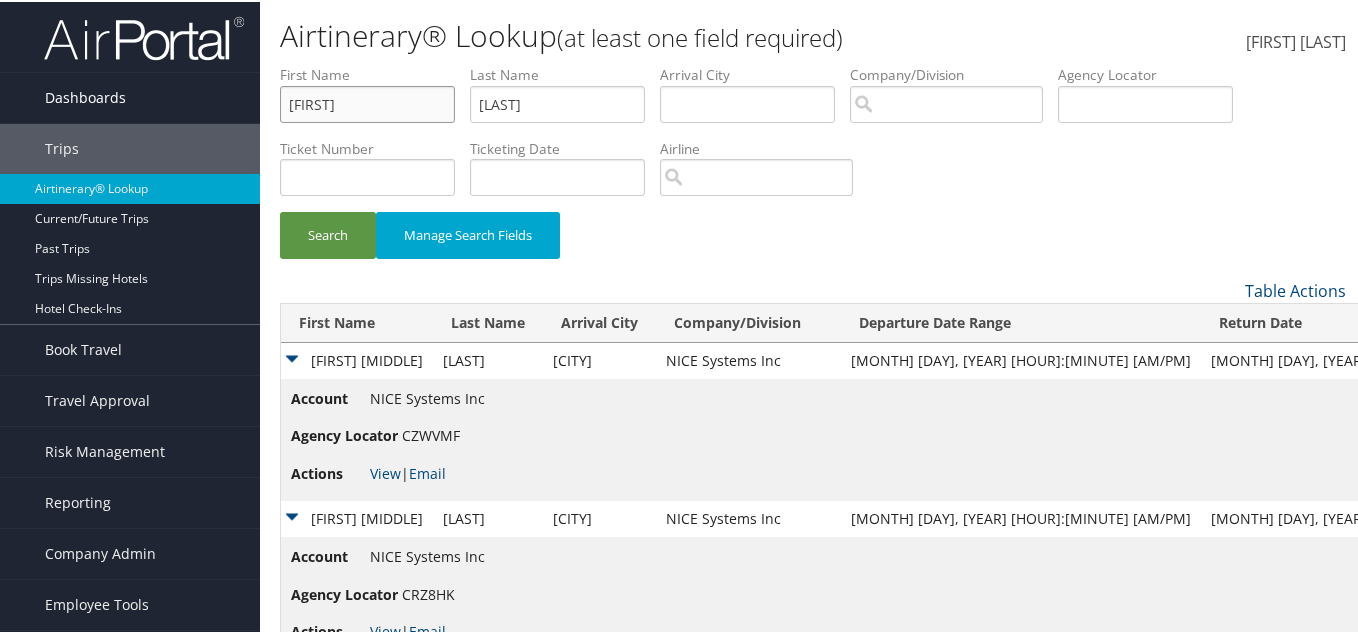 drag, startPoint x: 430, startPoint y: 102, endPoint x: 213, endPoint y: 102, distance: 217 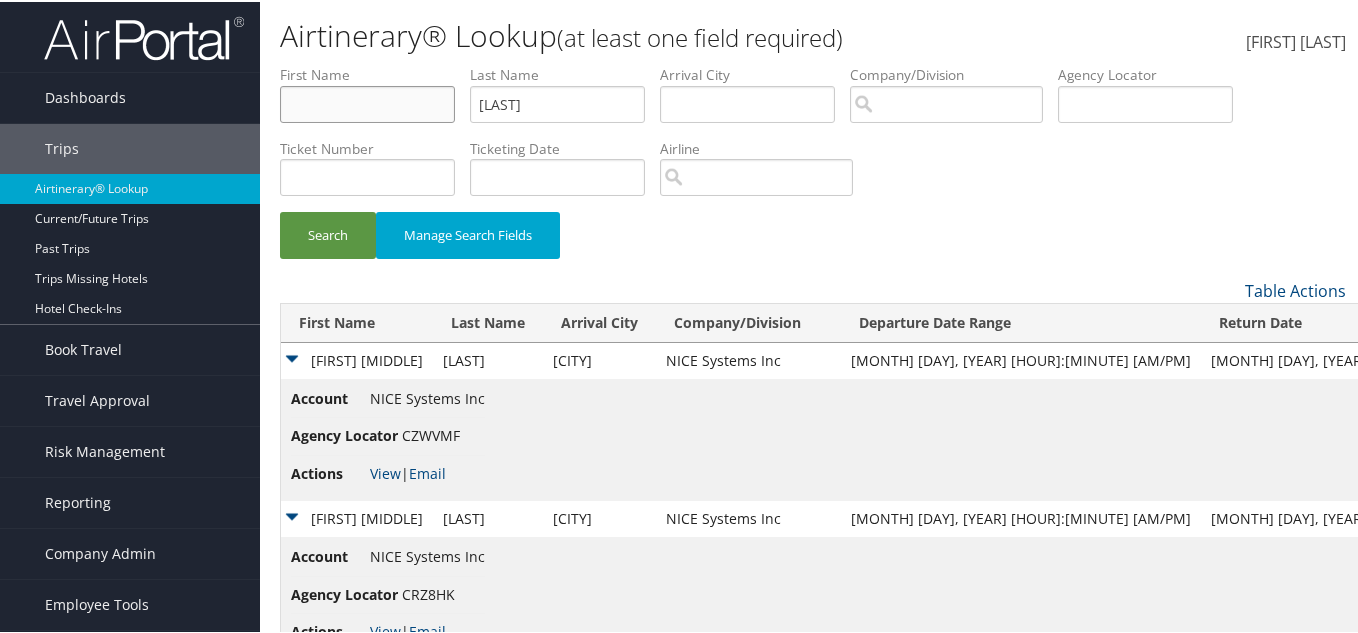 type 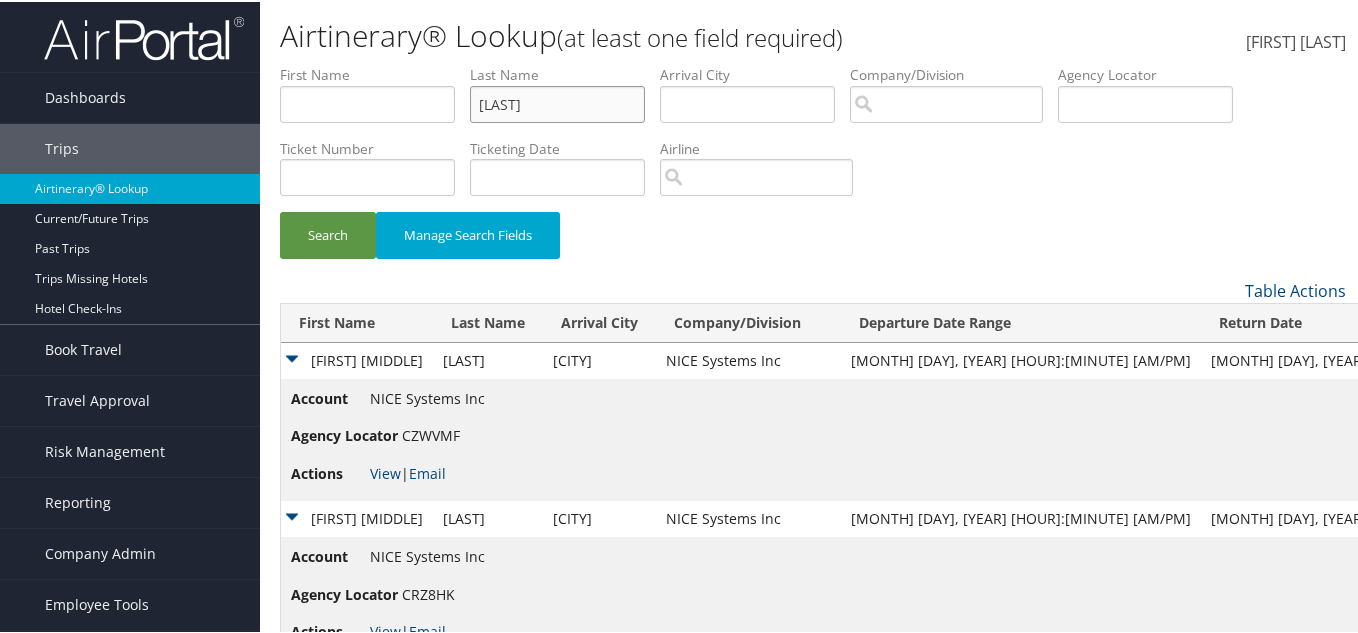drag, startPoint x: 570, startPoint y: 108, endPoint x: 428, endPoint y: 108, distance: 142 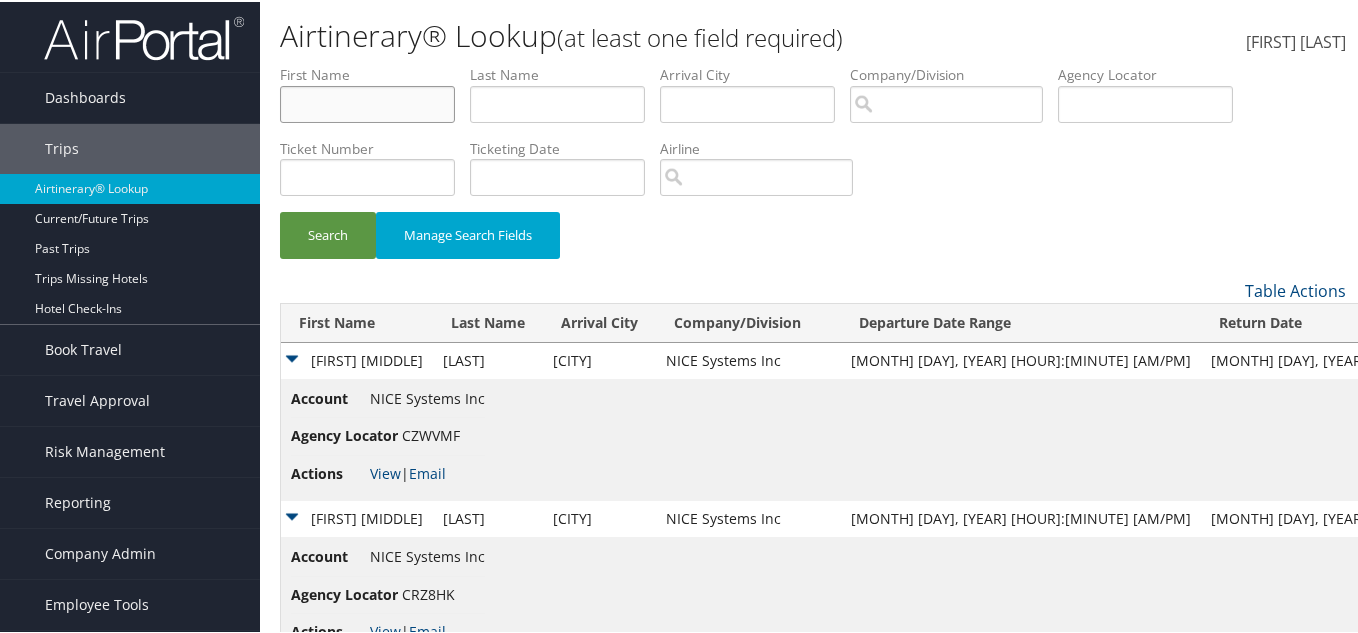 click at bounding box center (367, 102) 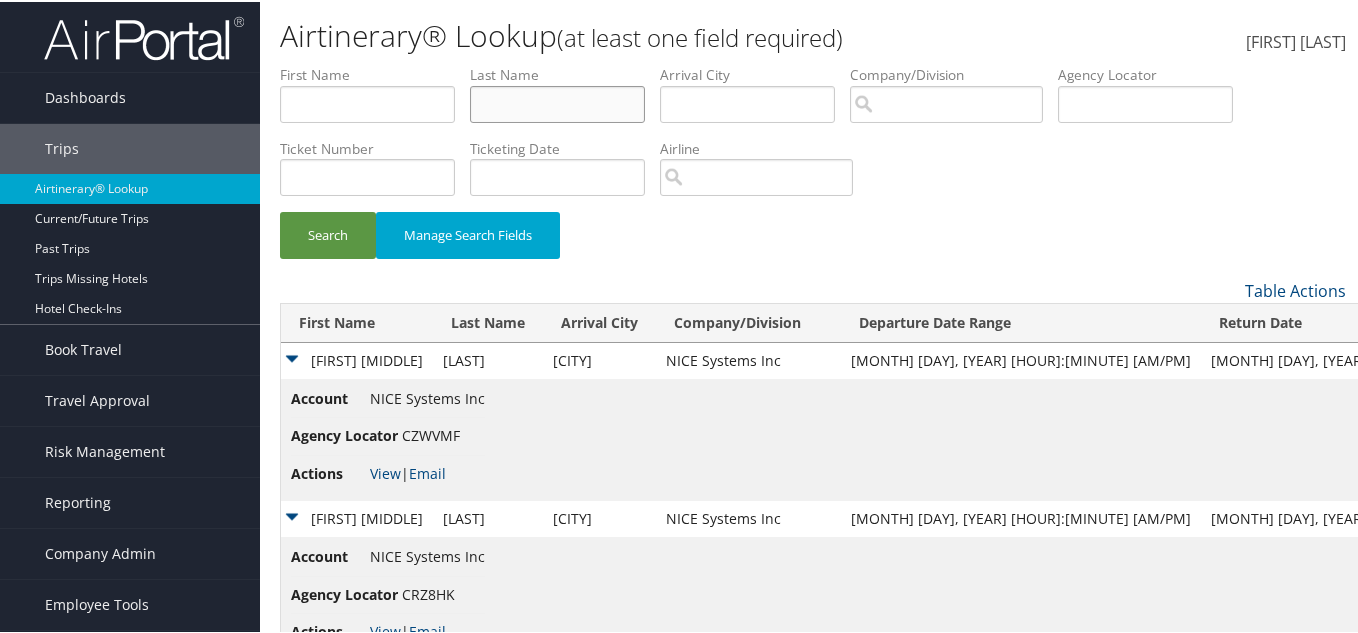 click at bounding box center (557, 102) 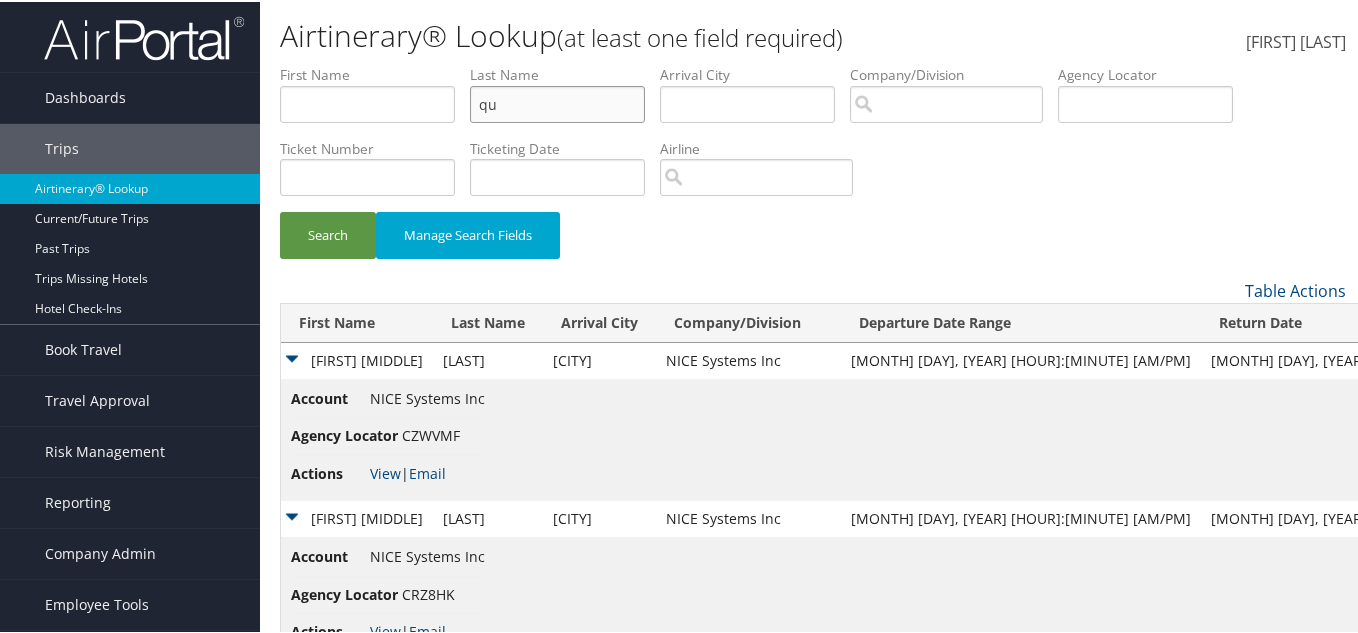 type on "qu" 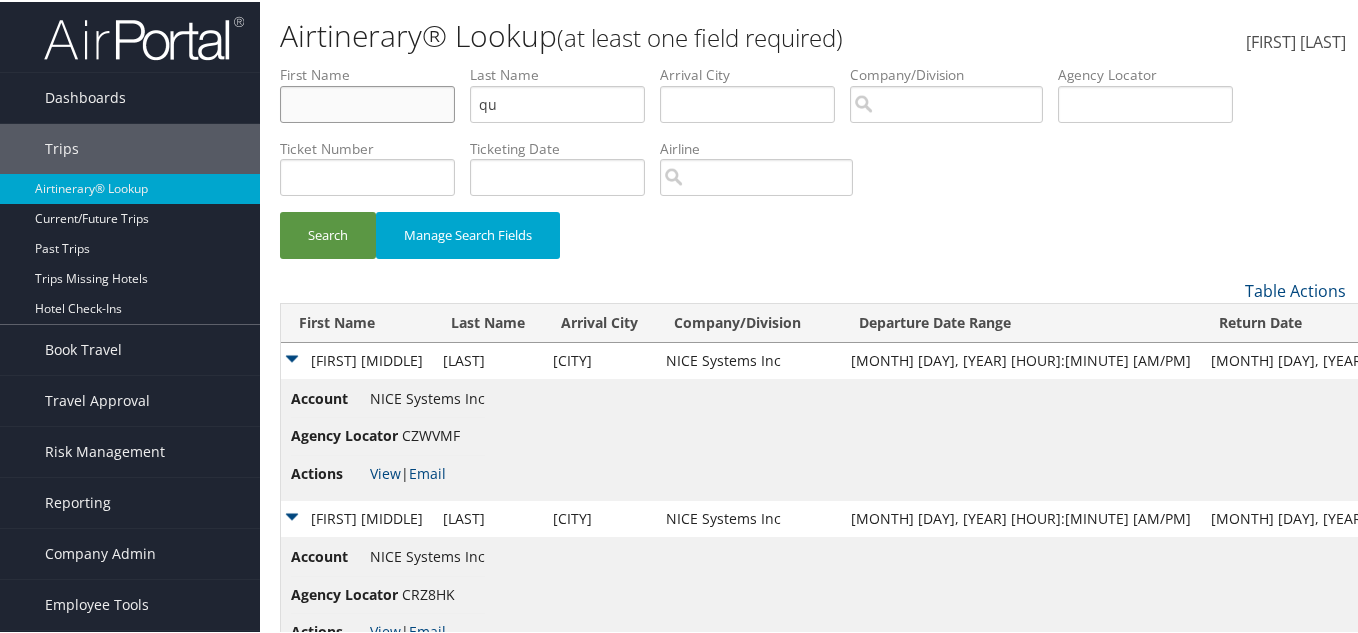 click at bounding box center [367, 102] 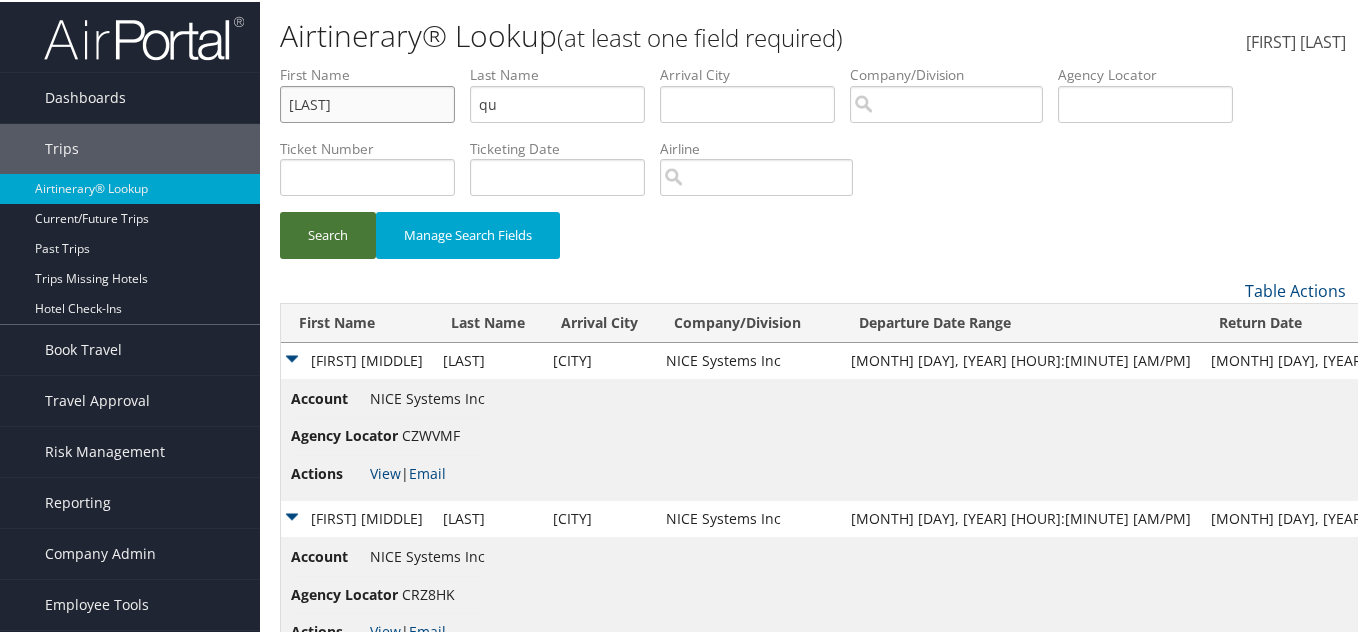 type on "hong" 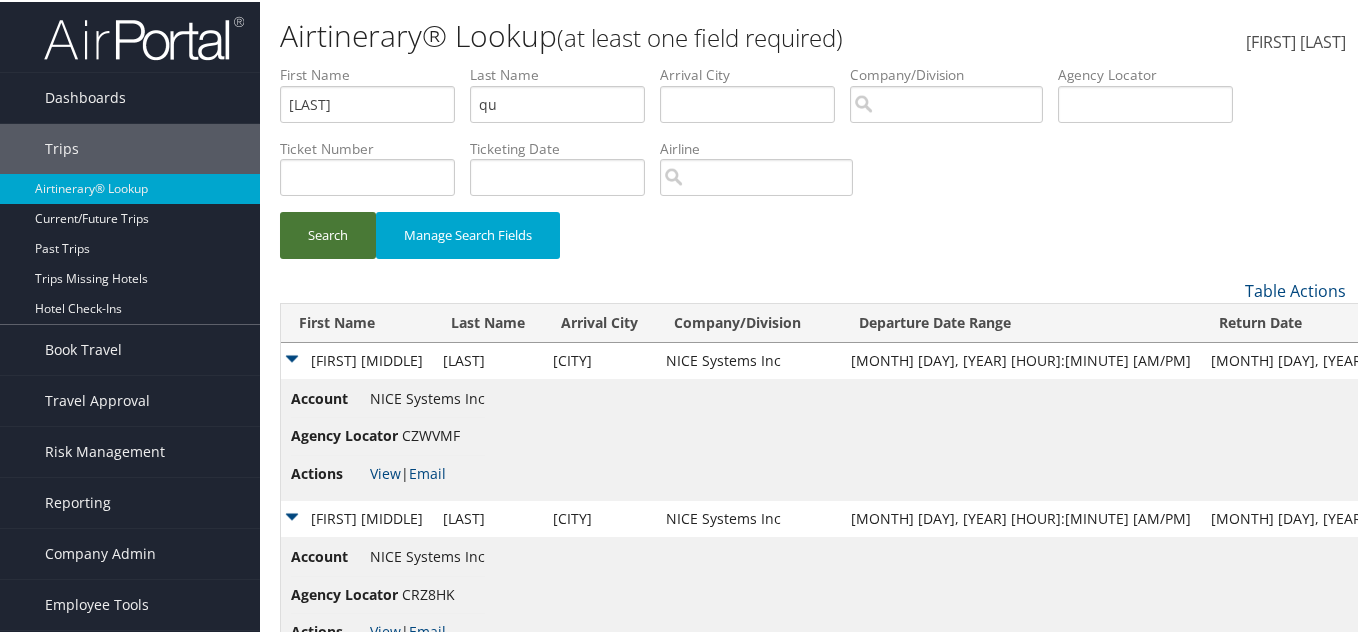 click on "Search" at bounding box center (328, 233) 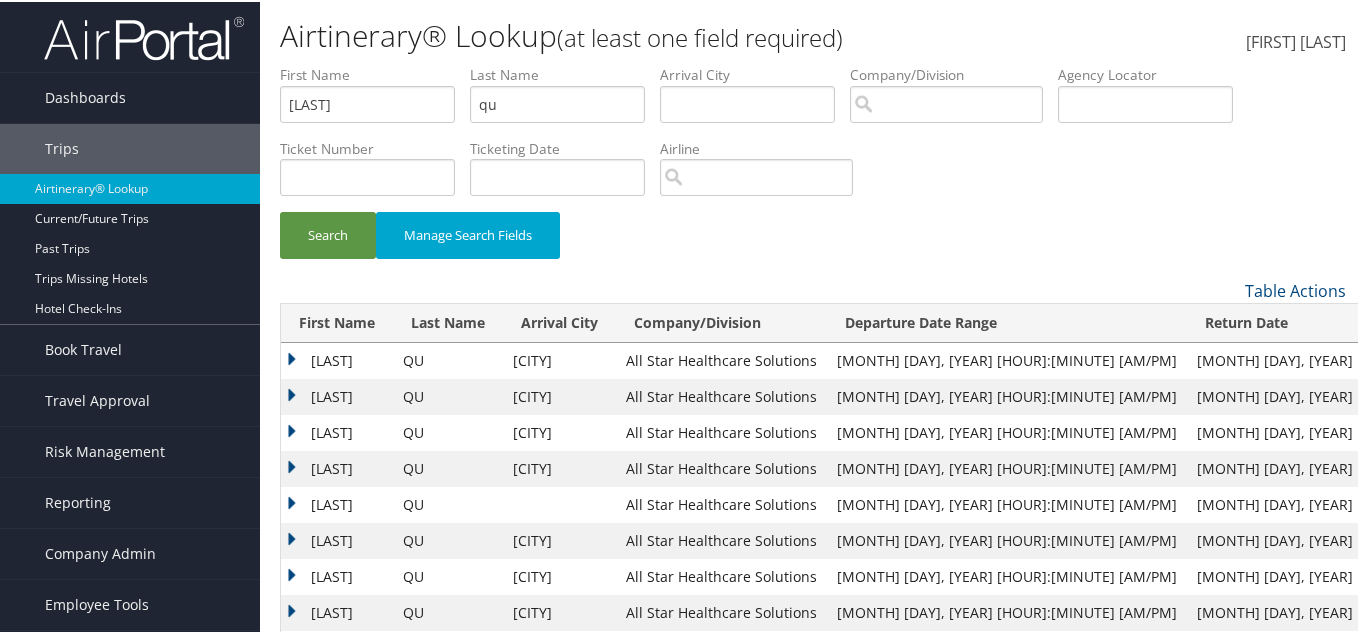 click on "HONG" at bounding box center [337, 395] 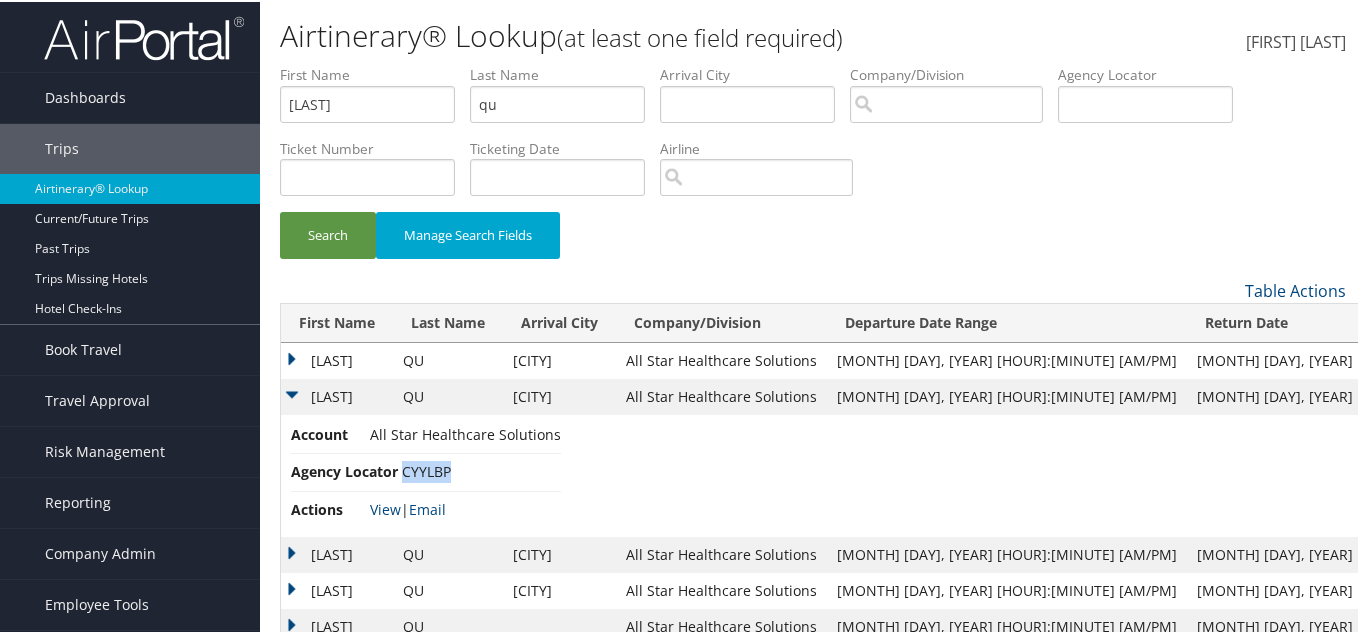 drag, startPoint x: 456, startPoint y: 469, endPoint x: 402, endPoint y: 472, distance: 54.08327 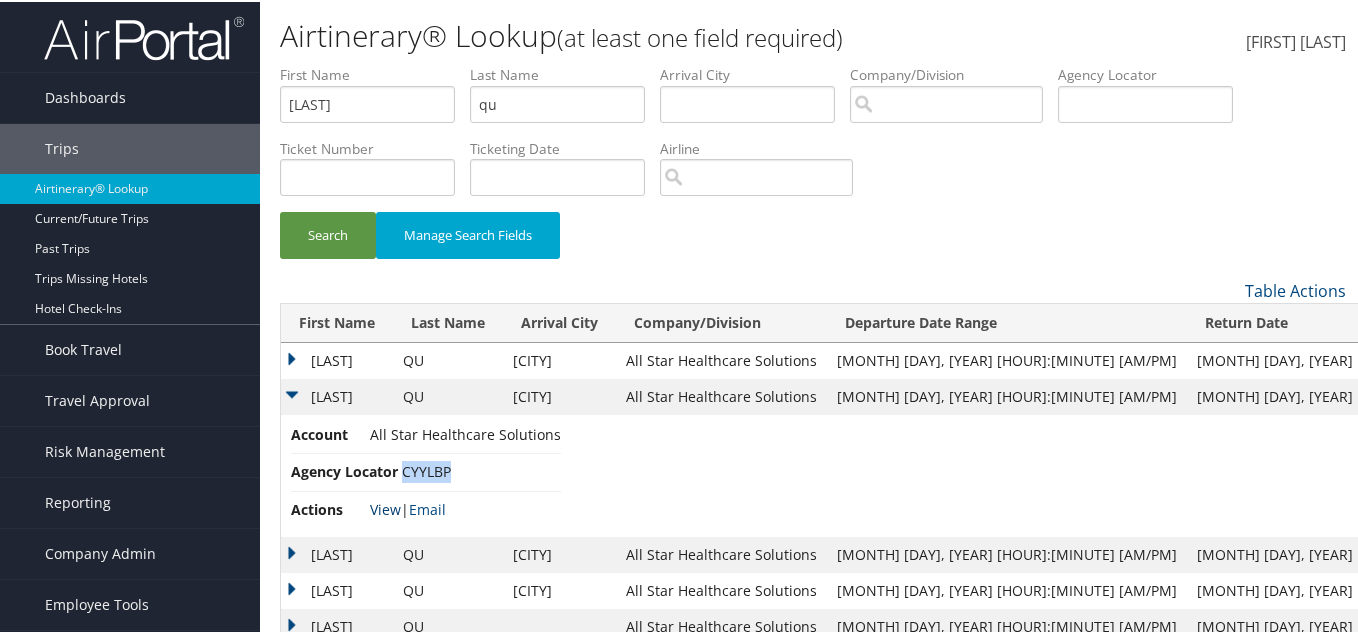 click on "View" at bounding box center [385, 507] 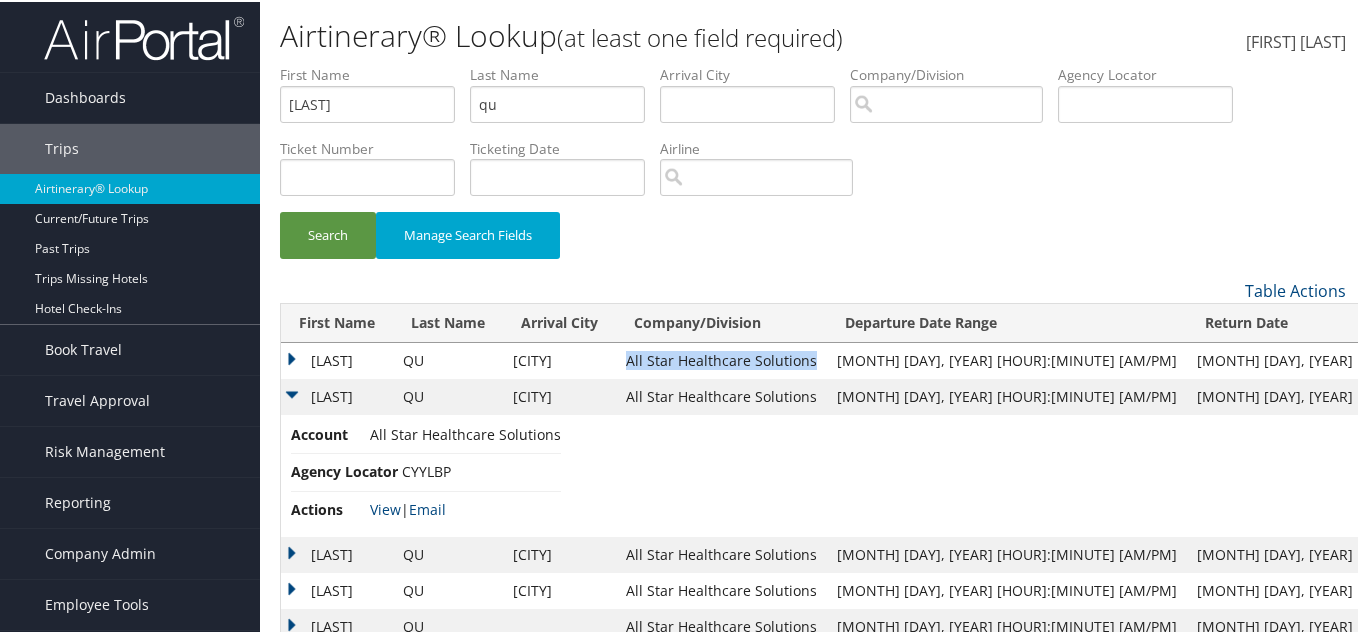 drag, startPoint x: 839, startPoint y: 354, endPoint x: 666, endPoint y: 354, distance: 173 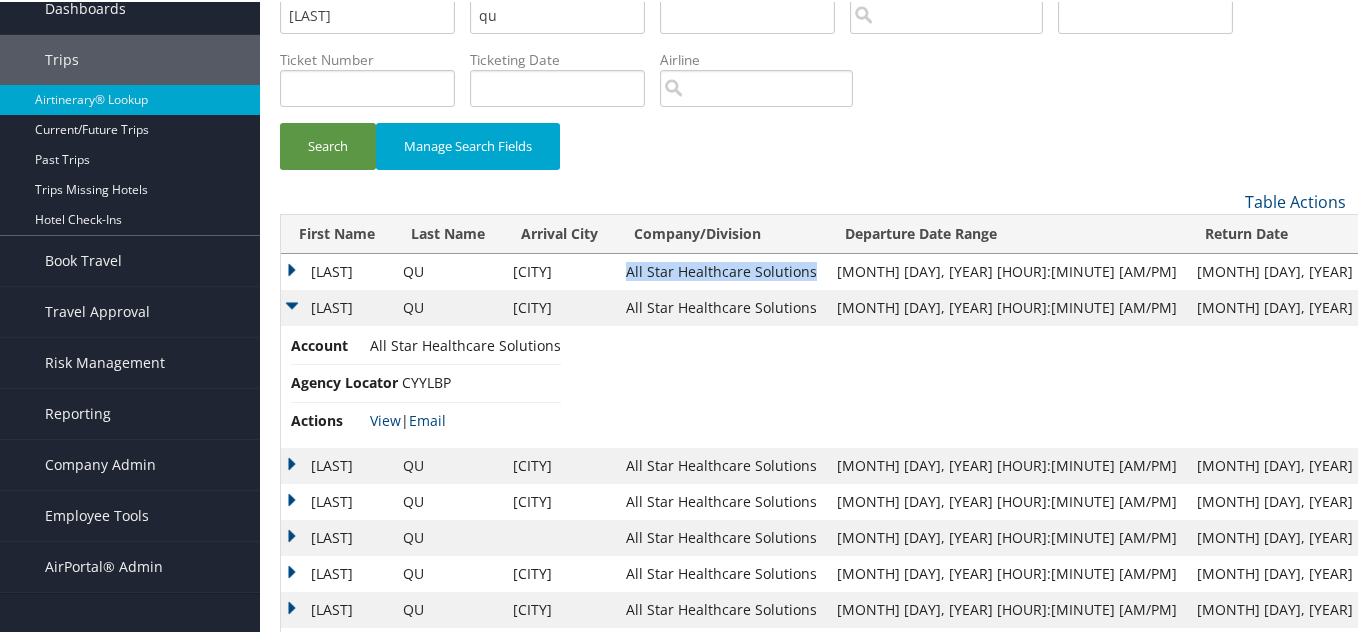 scroll, scrollTop: 200, scrollLeft: 0, axis: vertical 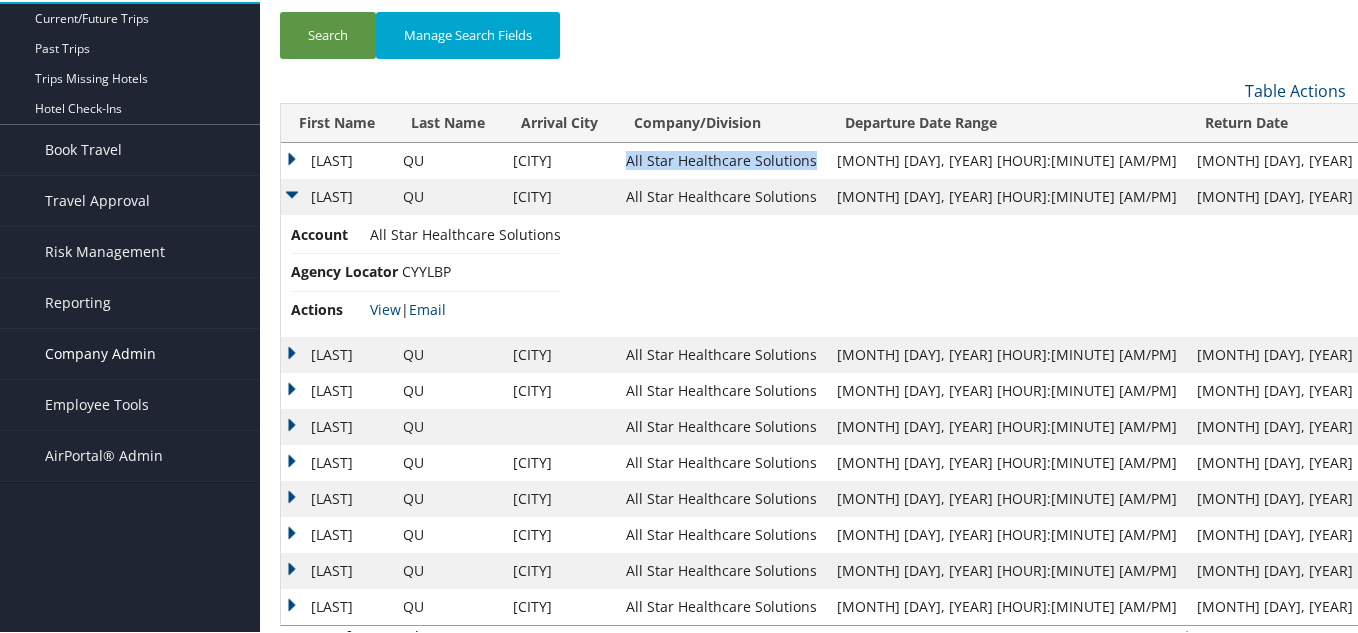 click on "Company Admin" at bounding box center [100, 352] 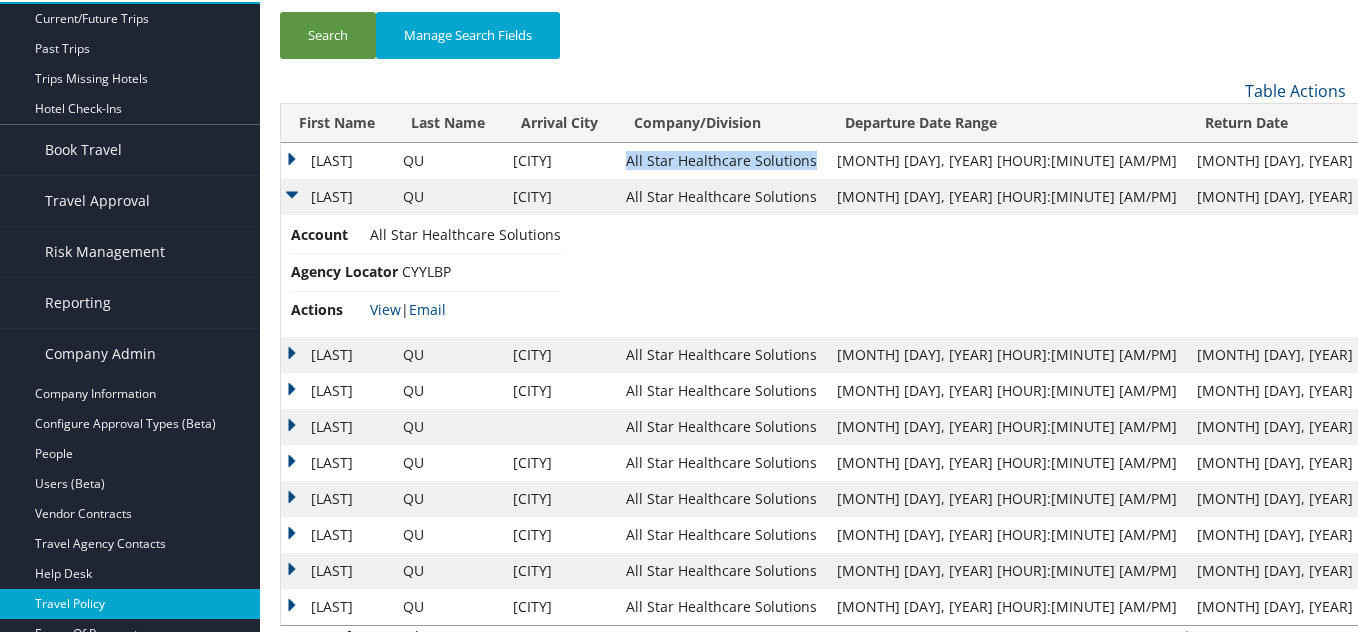 click on "Travel Policy" at bounding box center [130, 602] 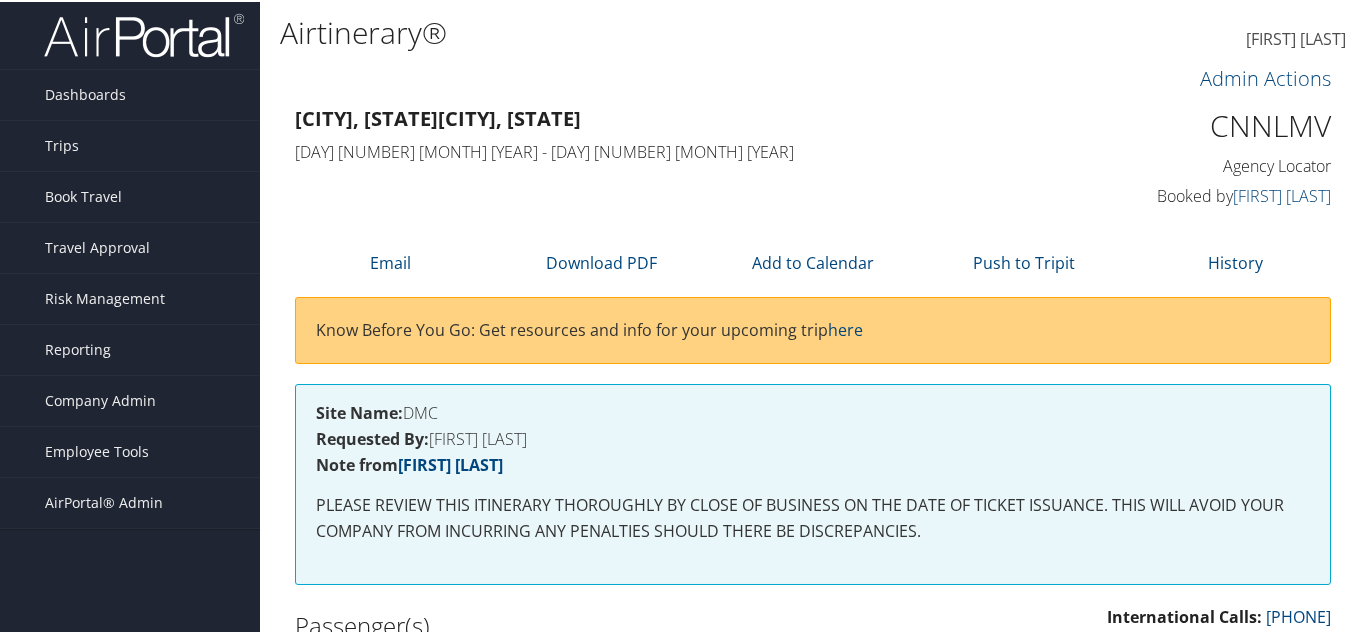 scroll, scrollTop: 0, scrollLeft: 0, axis: both 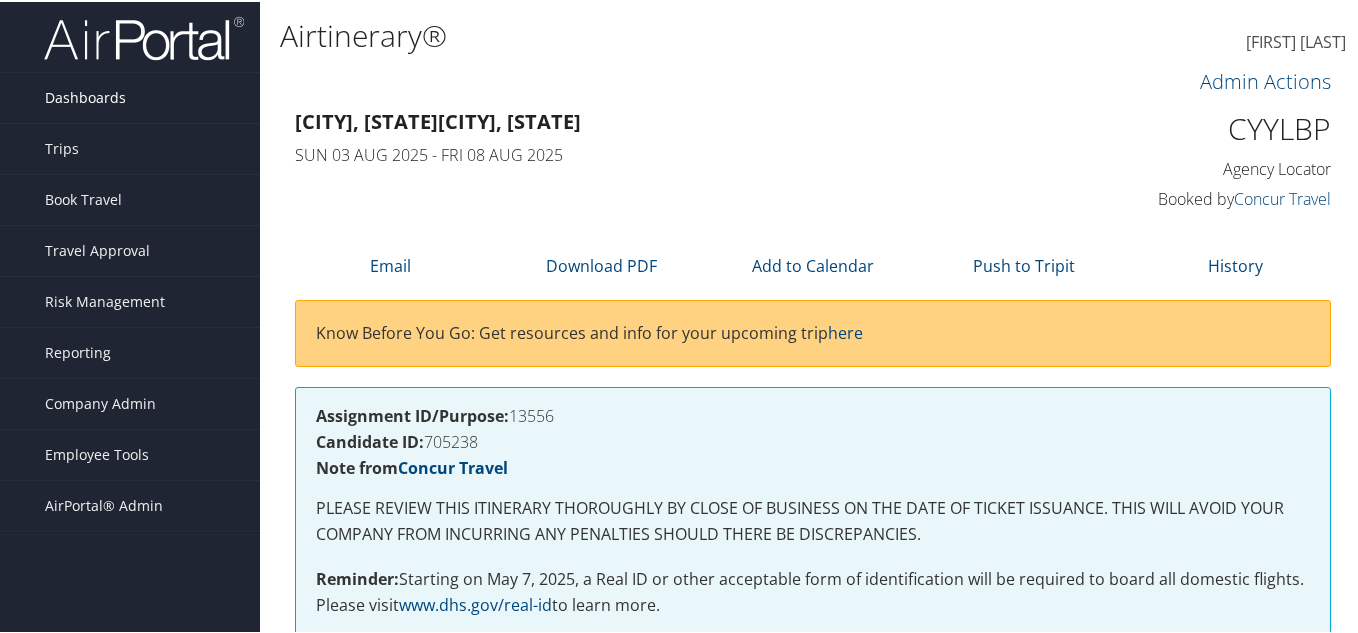click on "Dashboards" at bounding box center (85, 96) 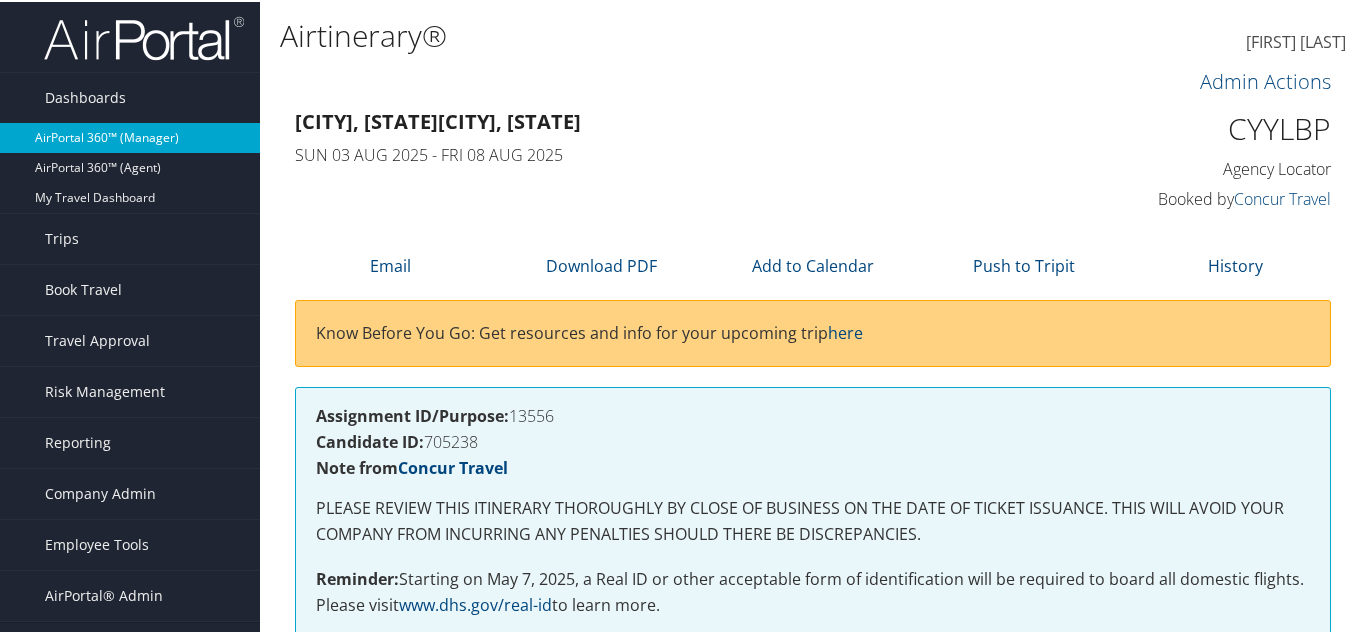 click on "AirPortal 360™ (Manager)" at bounding box center (130, 136) 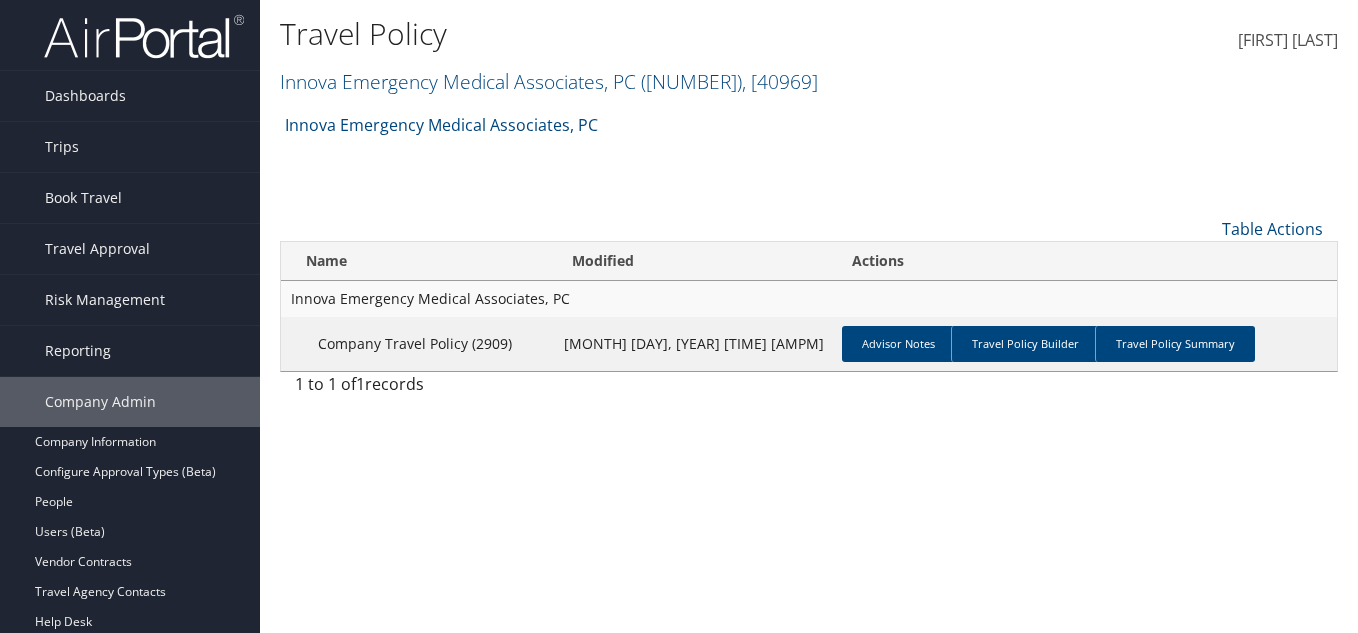 scroll, scrollTop: 0, scrollLeft: 0, axis: both 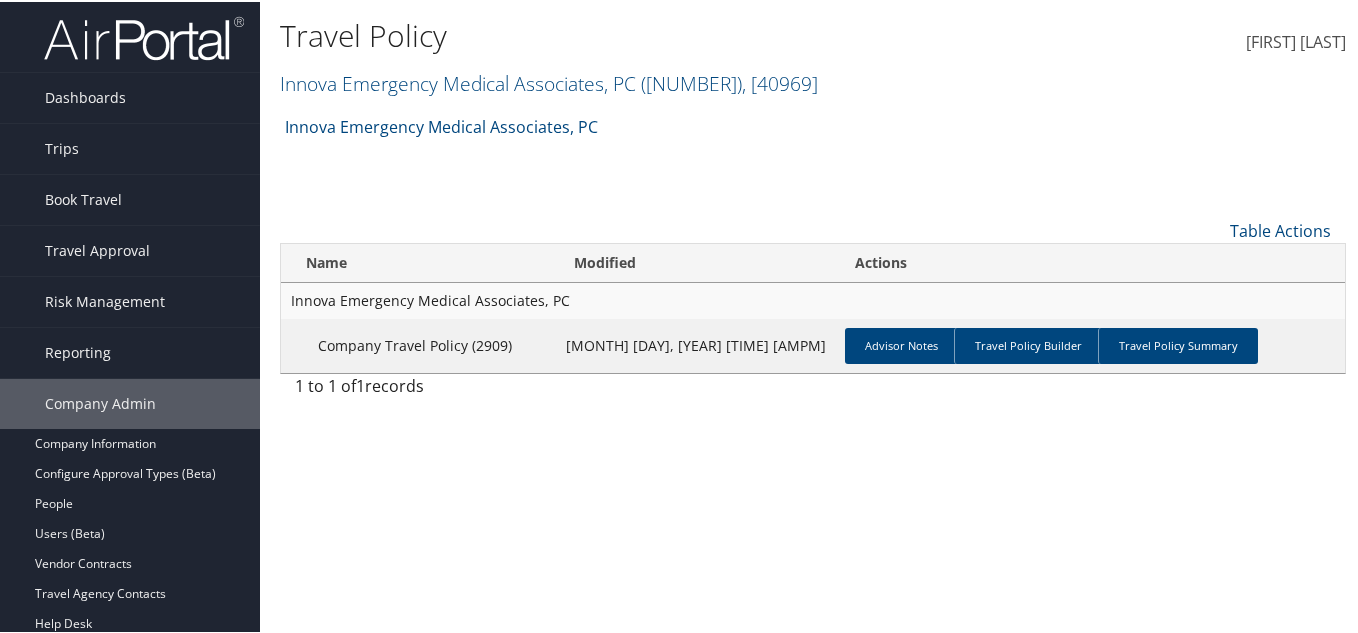 click on "Innova Emergency Medical Associates, PC   ( [NUMBER] )  ,  [PERSONAL_ID]" at bounding box center (635, 80) 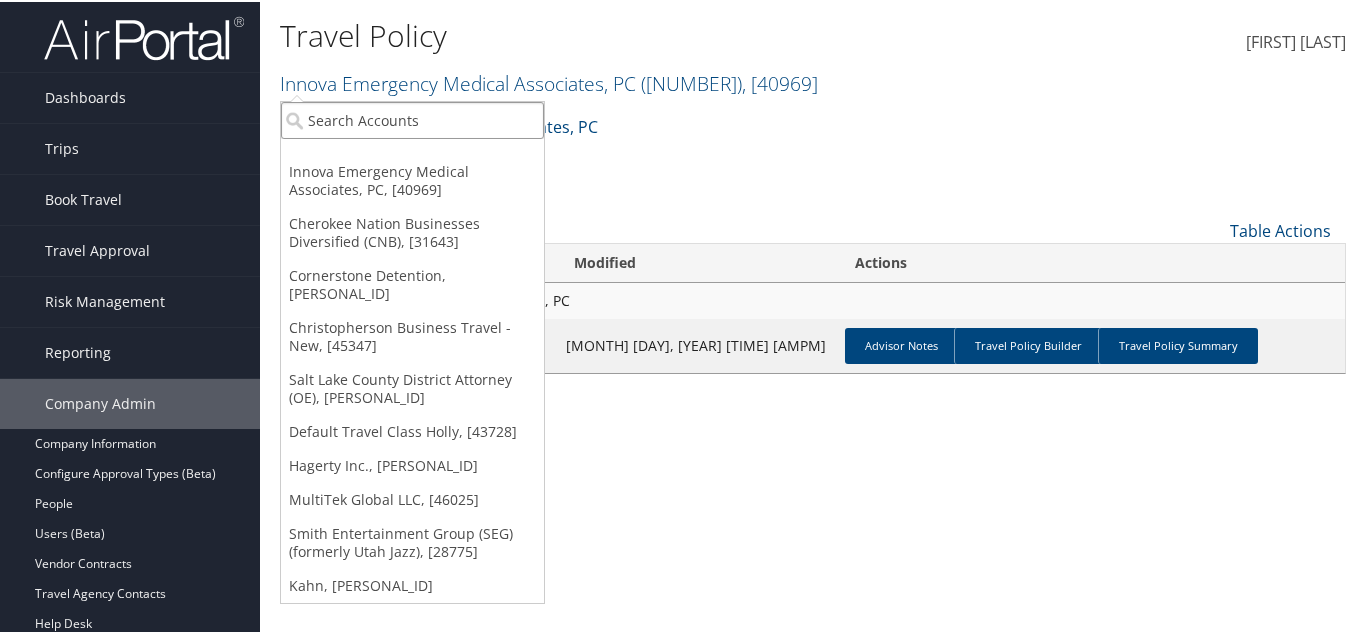 click at bounding box center [412, 118] 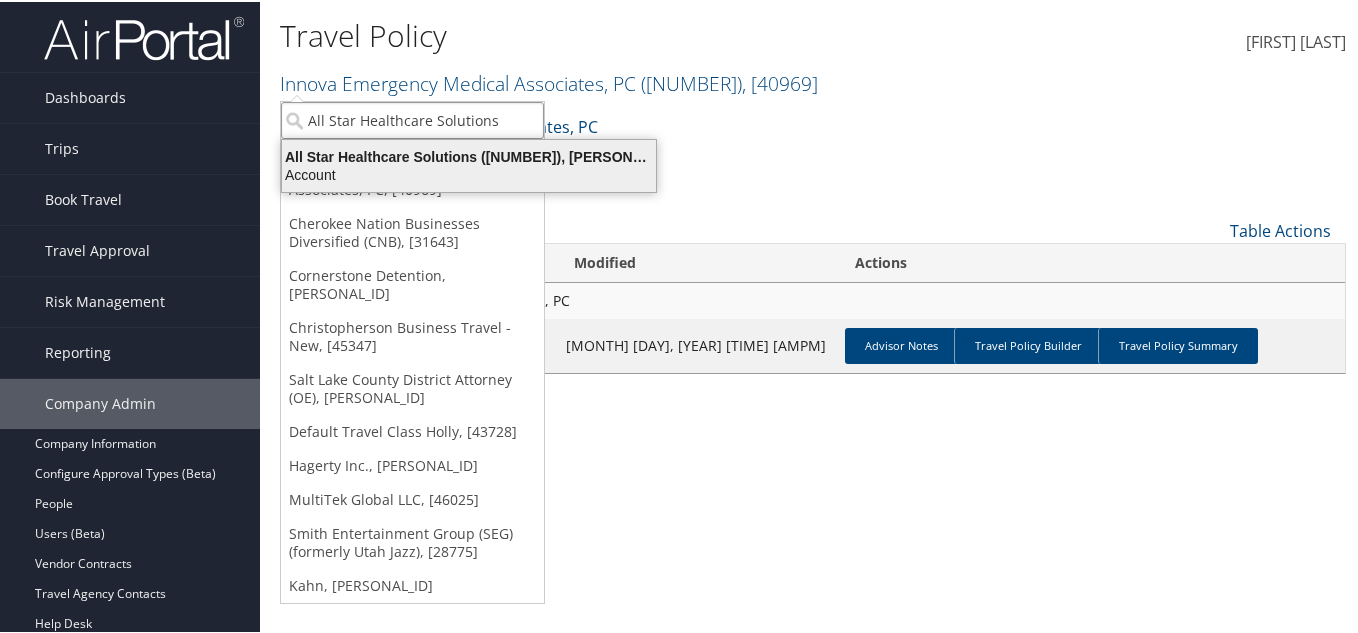 click on "All Star Healthcare Solutions ([NUMBER]), [PERSONAL_ID]" at bounding box center [469, 155] 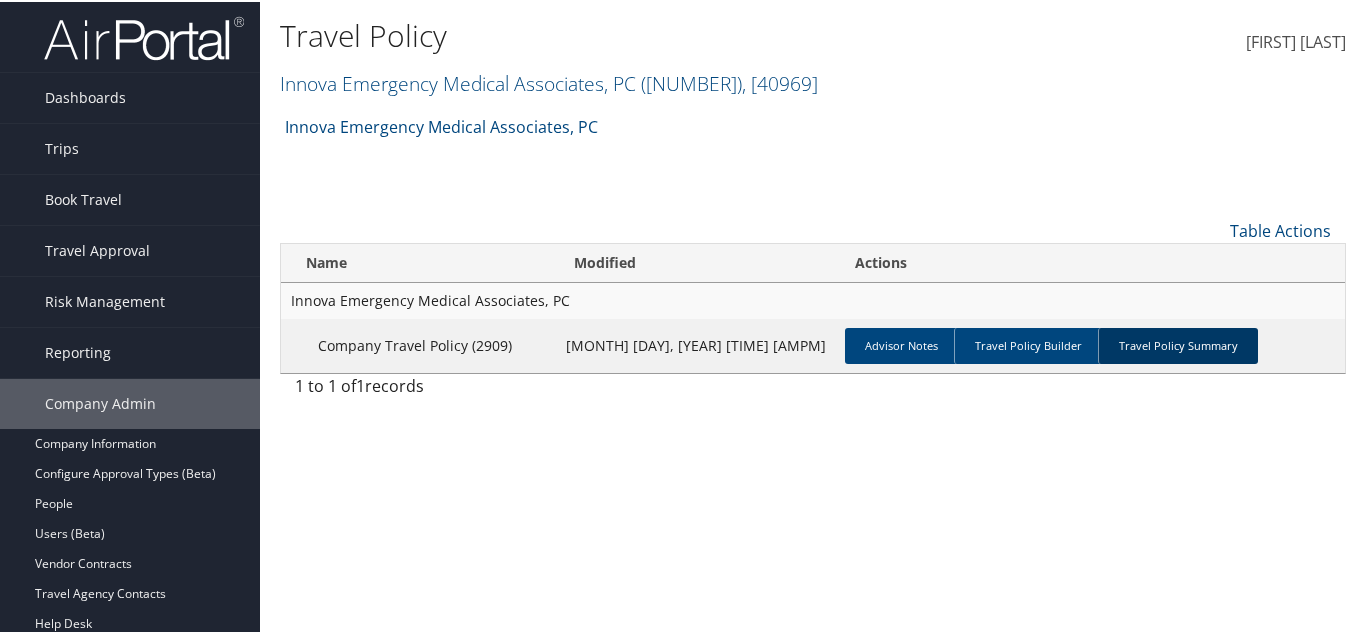 click on "Travel Policy Summary" at bounding box center [1178, 344] 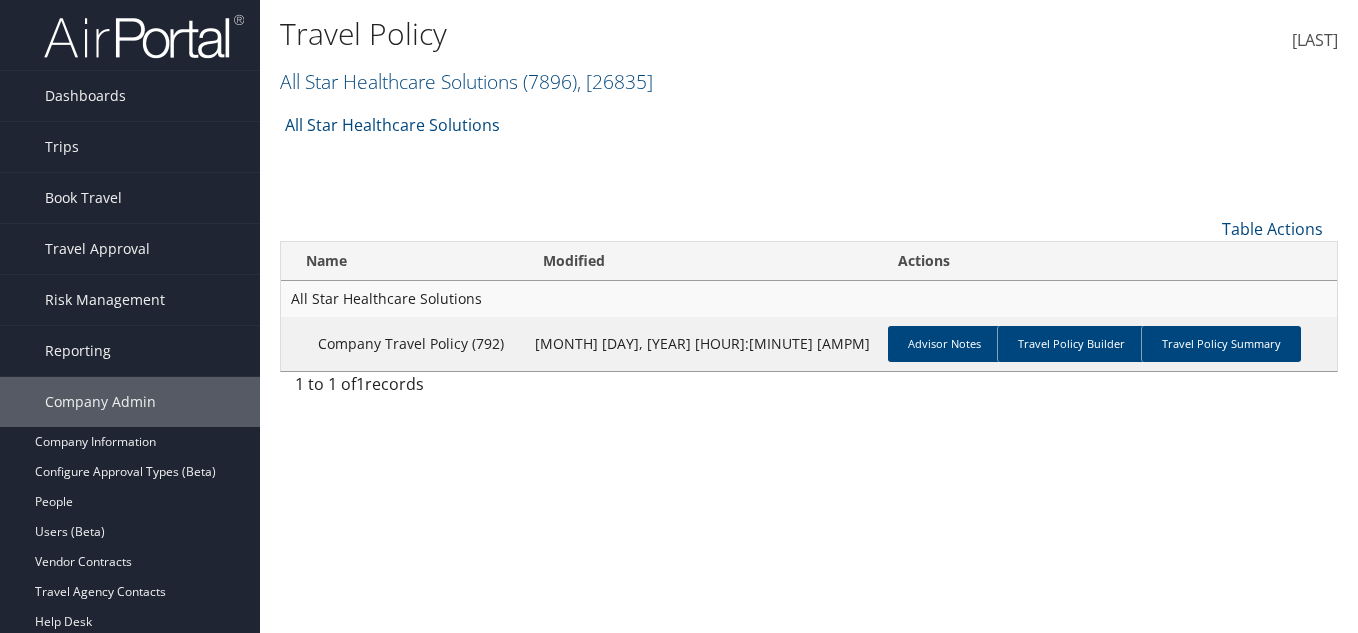 scroll, scrollTop: 0, scrollLeft: 0, axis: both 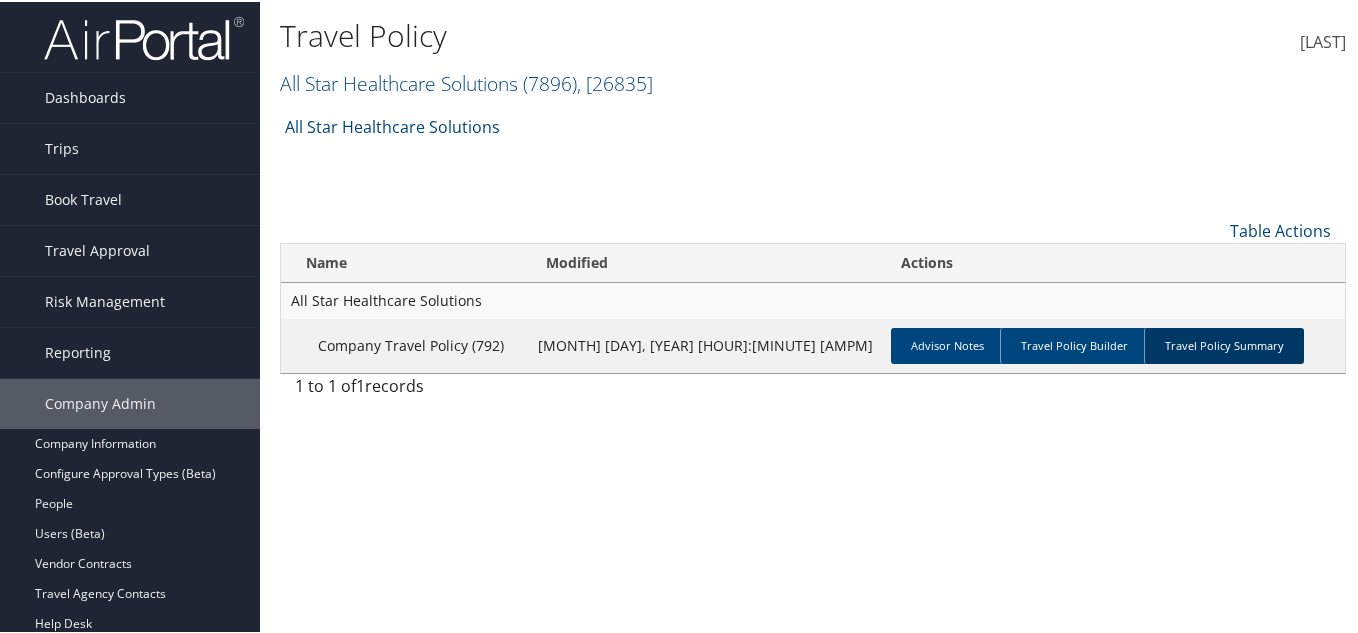 click on "Travel Policy Summary" at bounding box center (1224, 344) 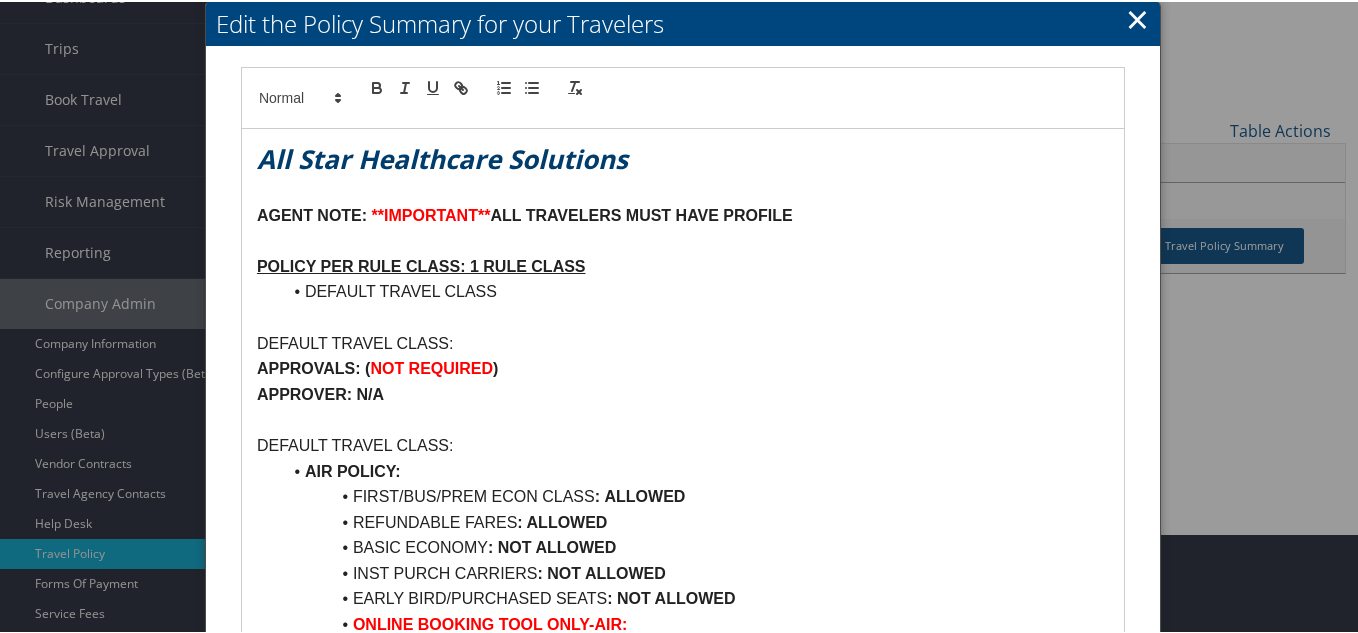 scroll, scrollTop: 0, scrollLeft: 0, axis: both 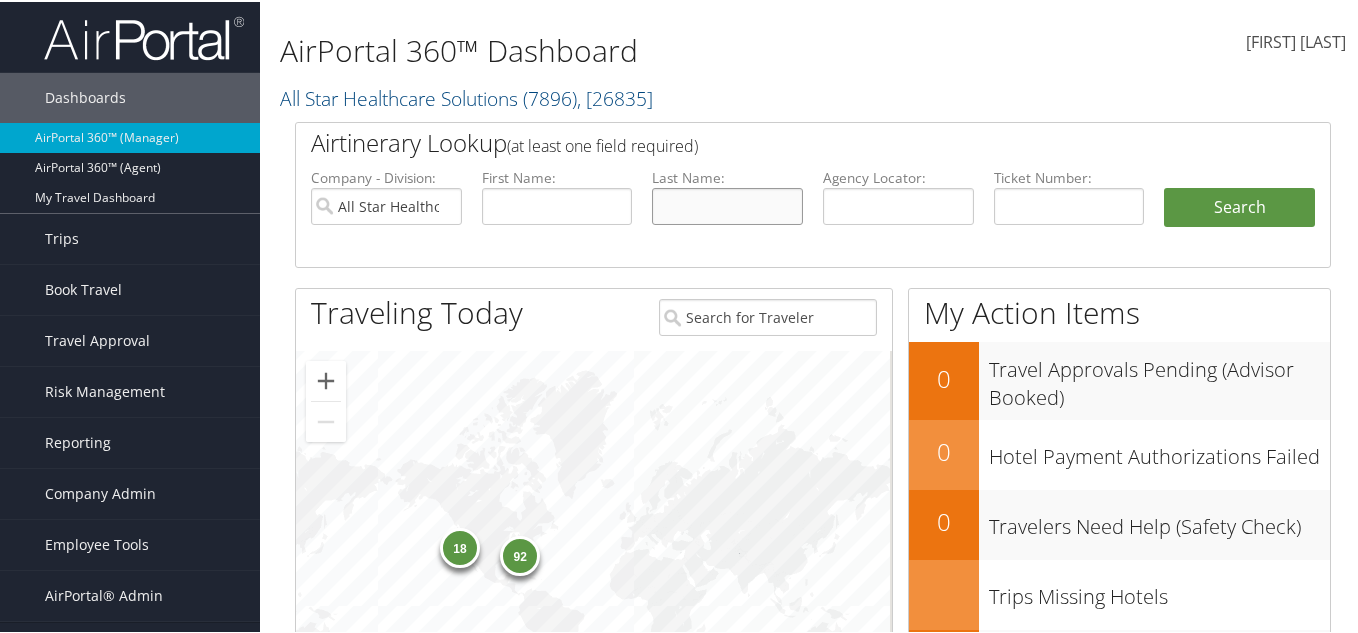 click at bounding box center [727, 204] 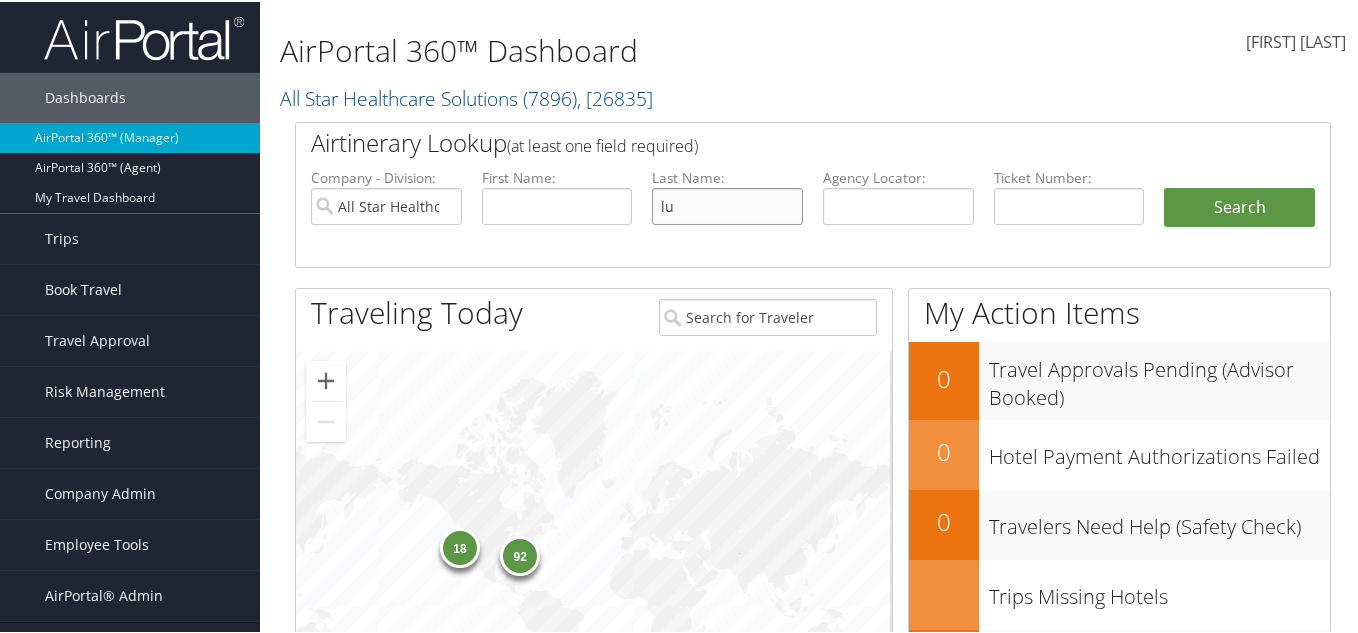 type on "lu" 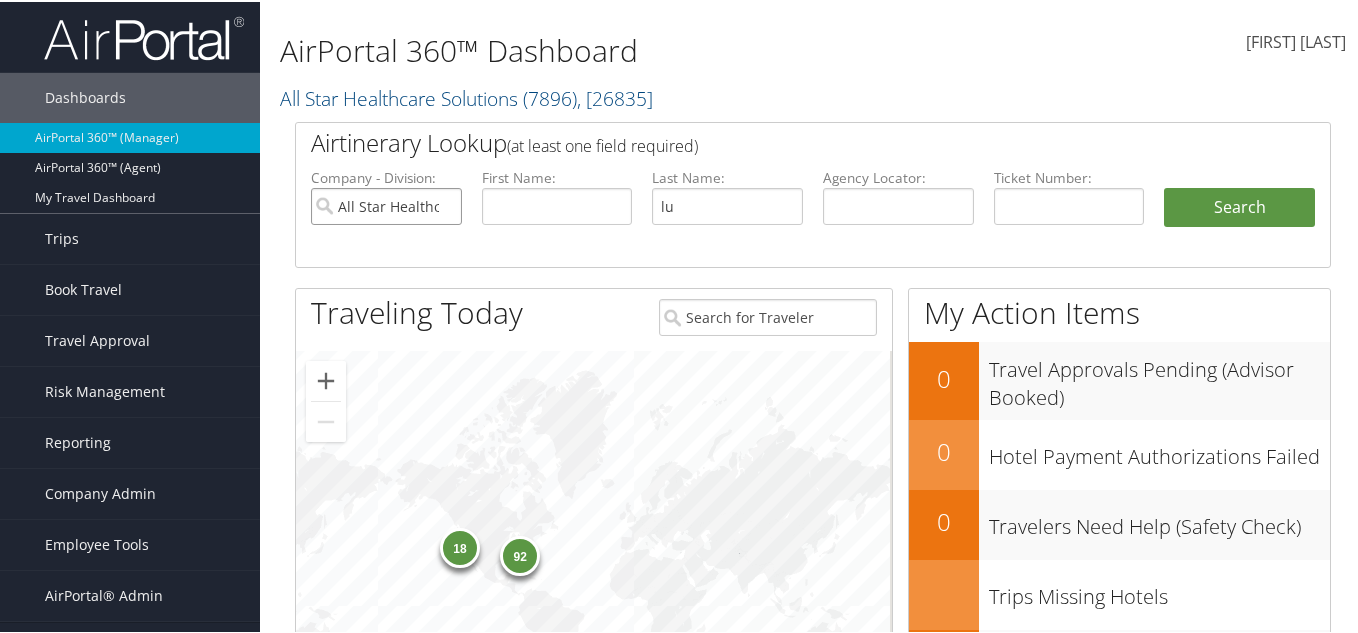 click on "All Star Healthcare Solutions" at bounding box center (386, 204) 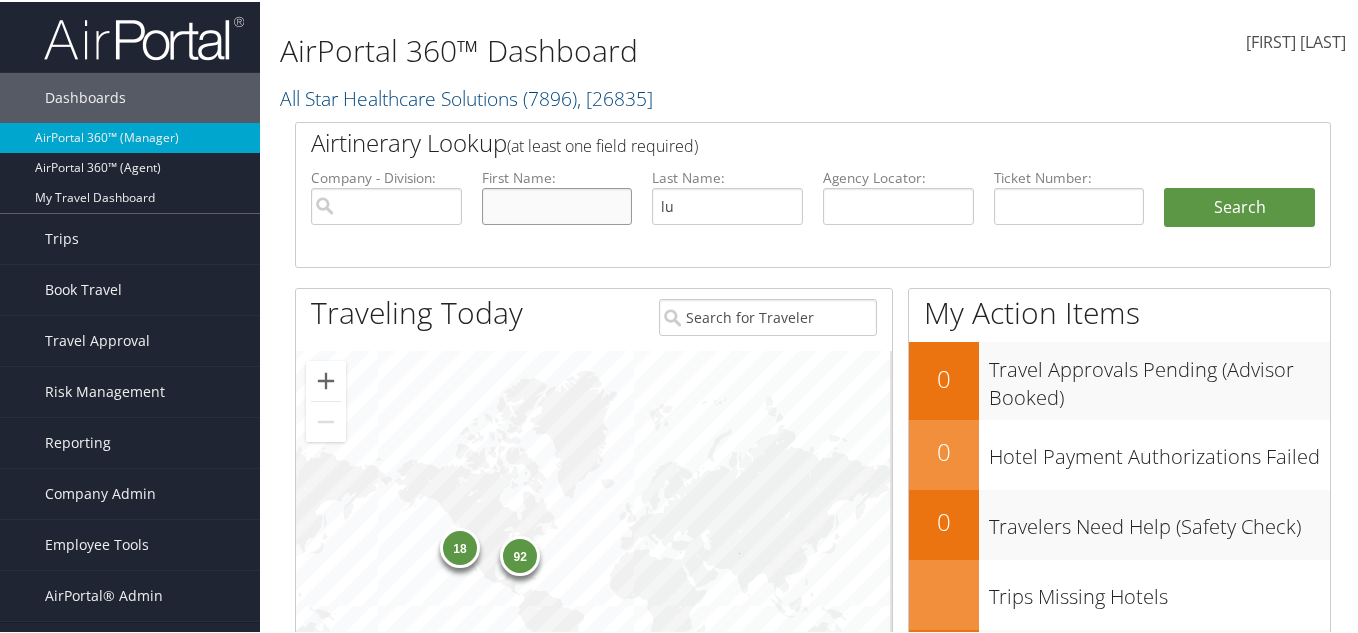 click at bounding box center (557, 204) 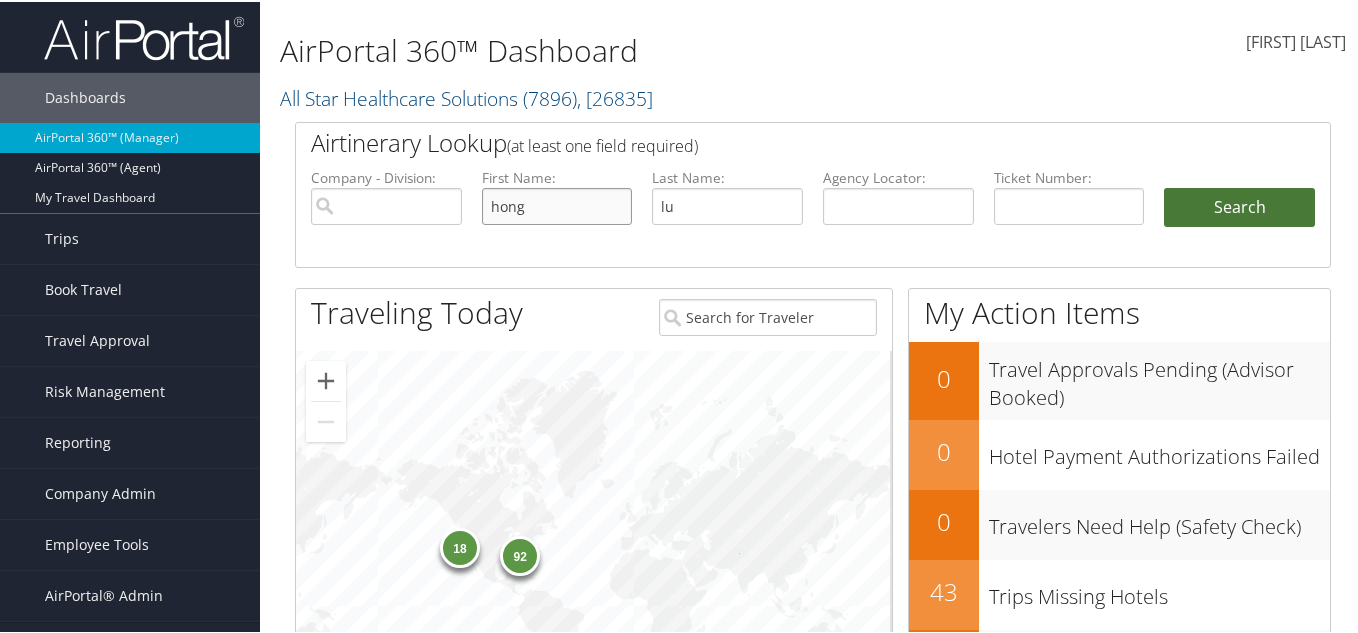 type on "hong" 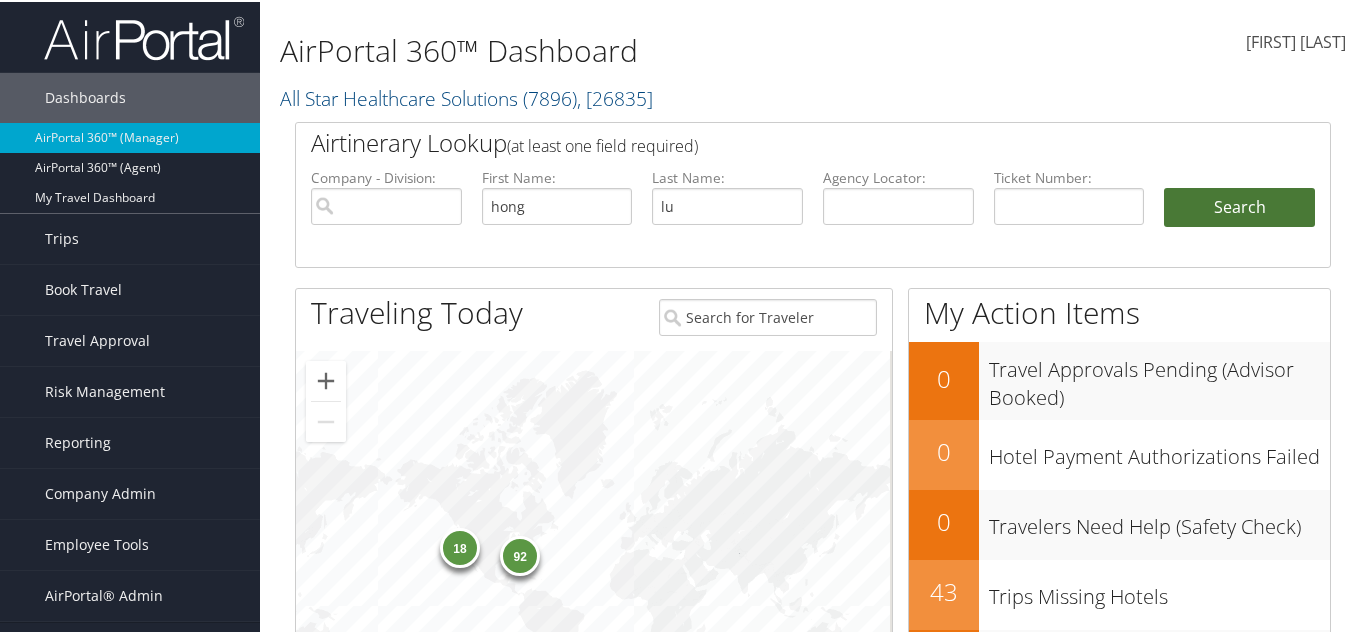 click on "Search" at bounding box center (1239, 206) 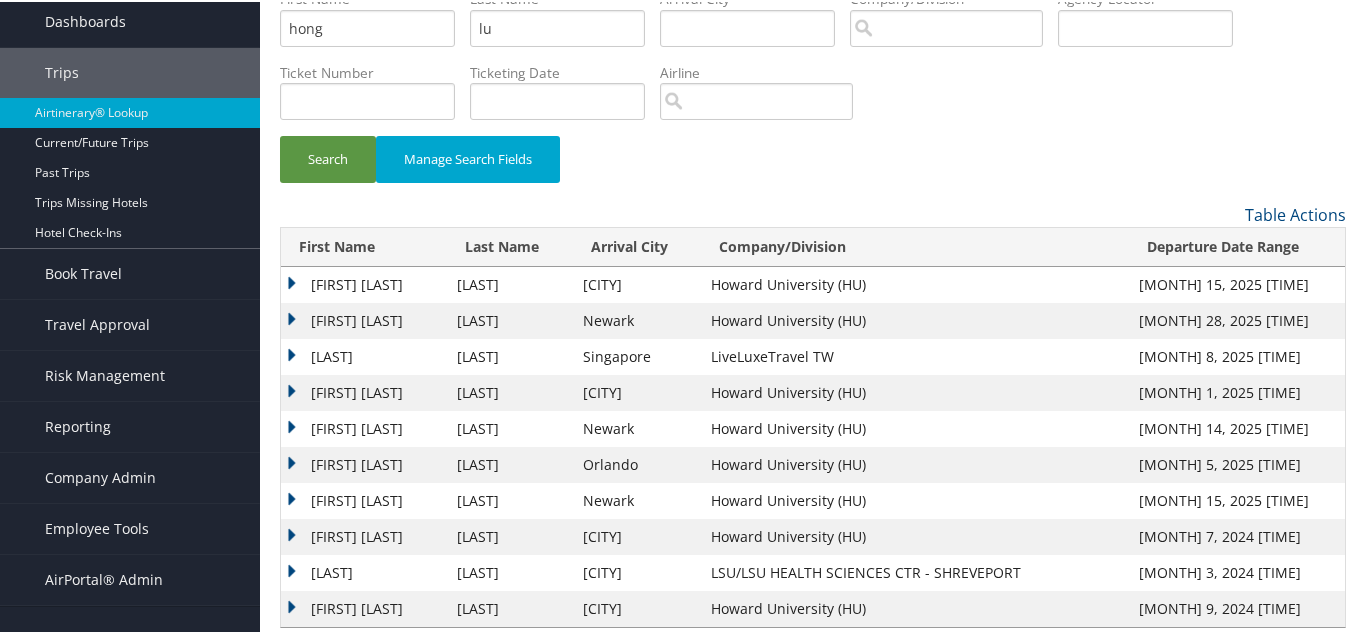 scroll, scrollTop: 0, scrollLeft: 0, axis: both 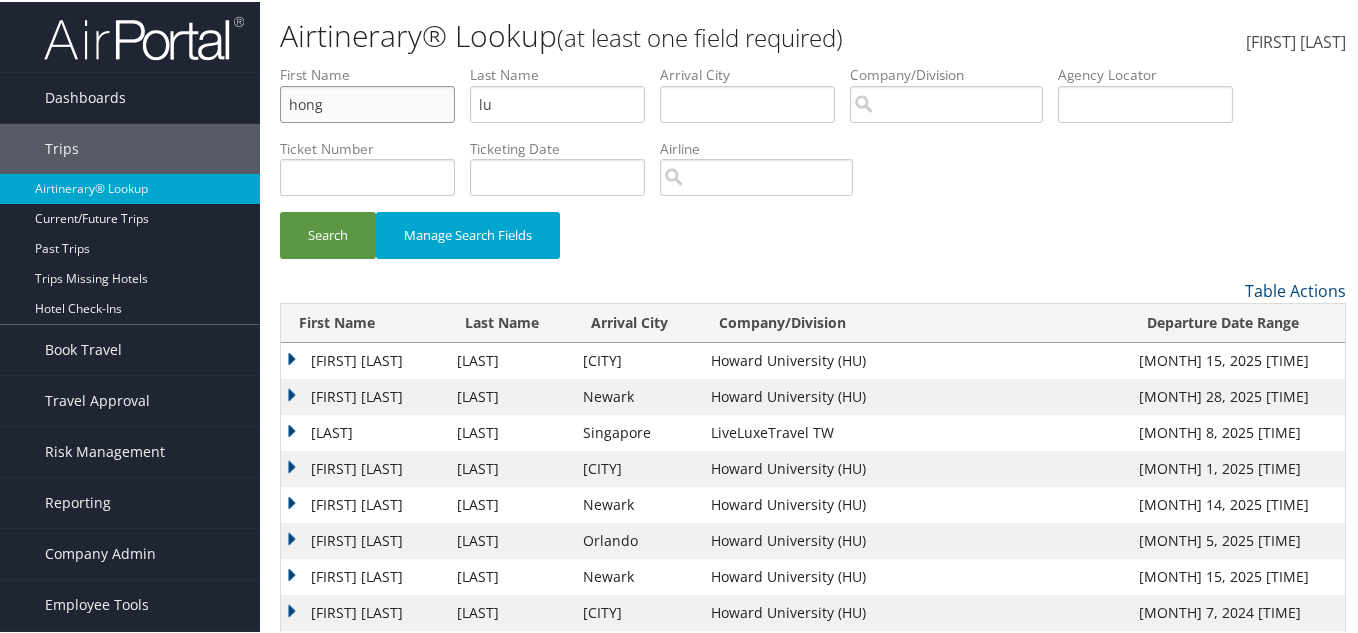 click on "hong" at bounding box center [367, 102] 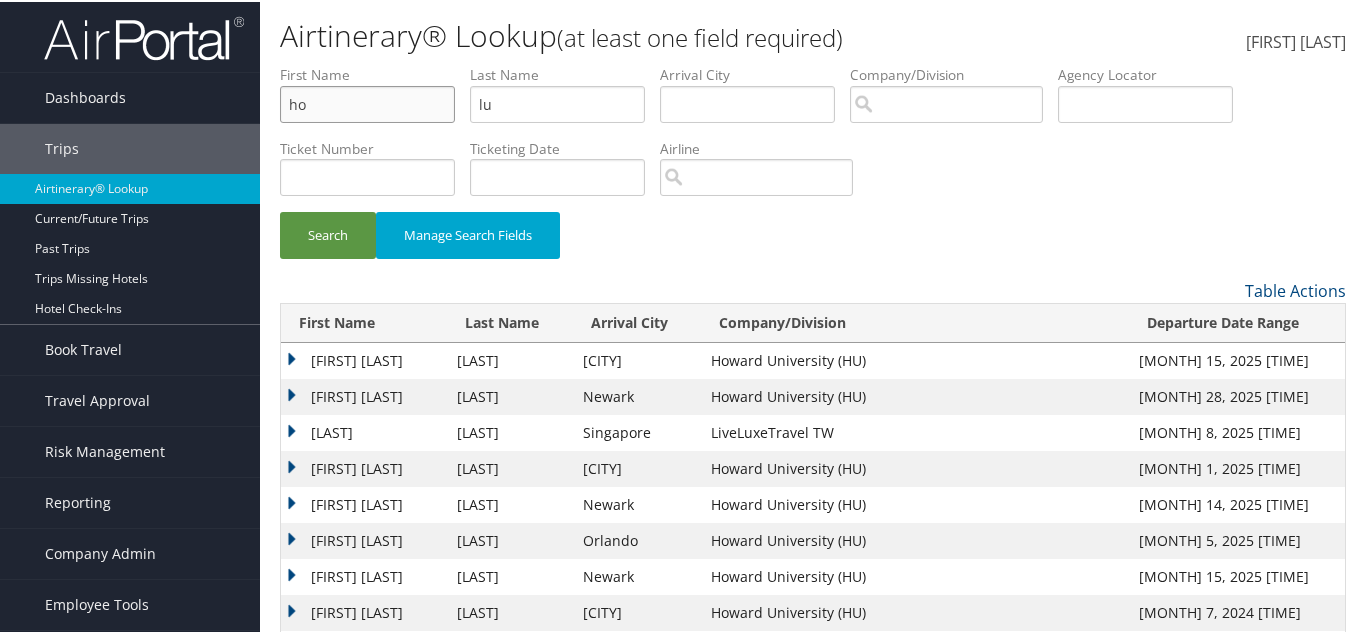 type on "h" 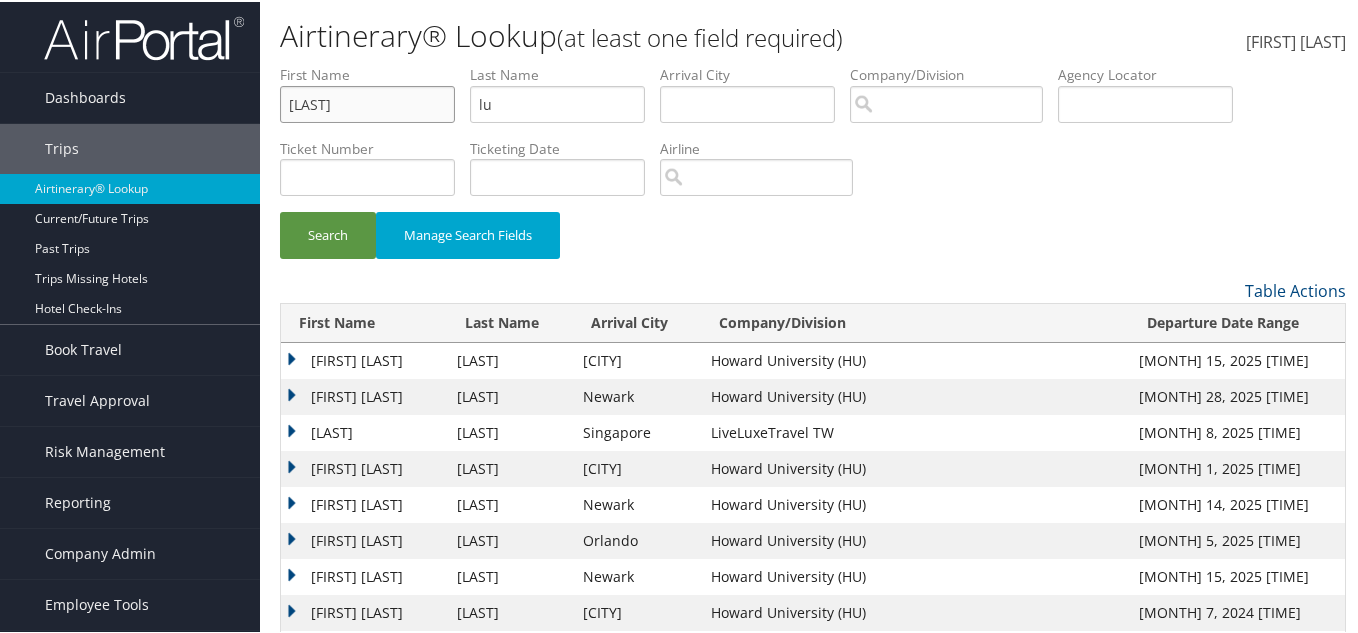 type on "hongxing" 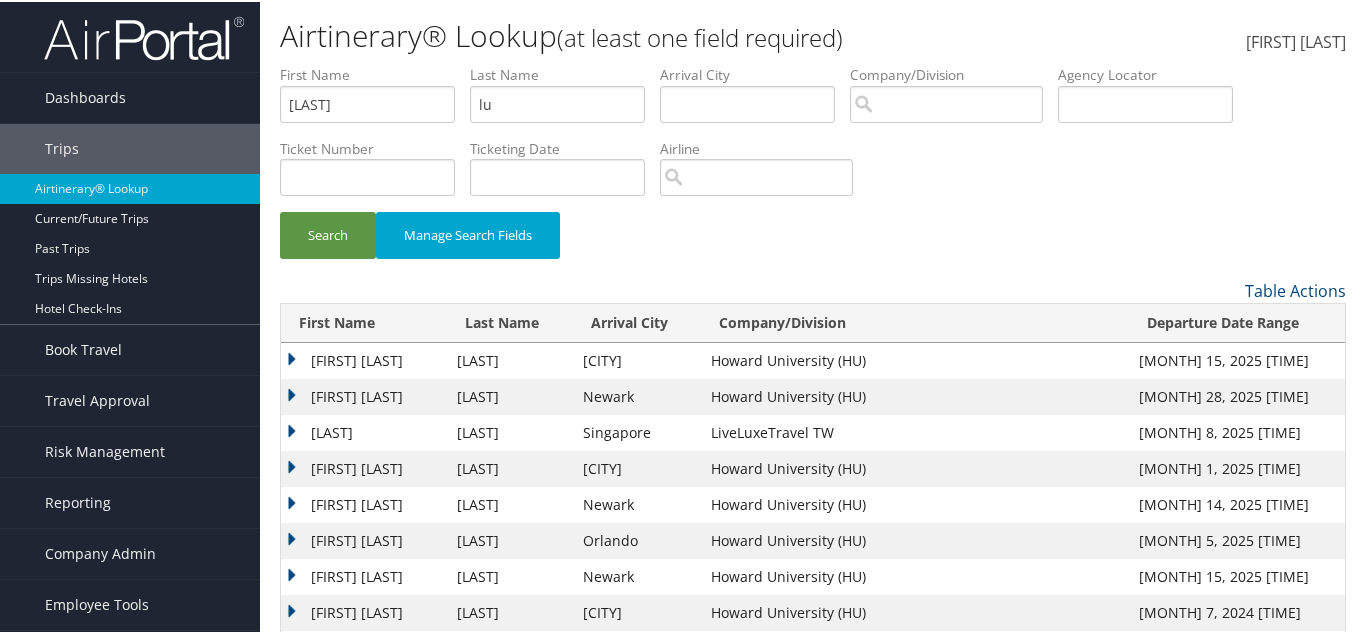 click on "Last Name lu" at bounding box center [565, 99] 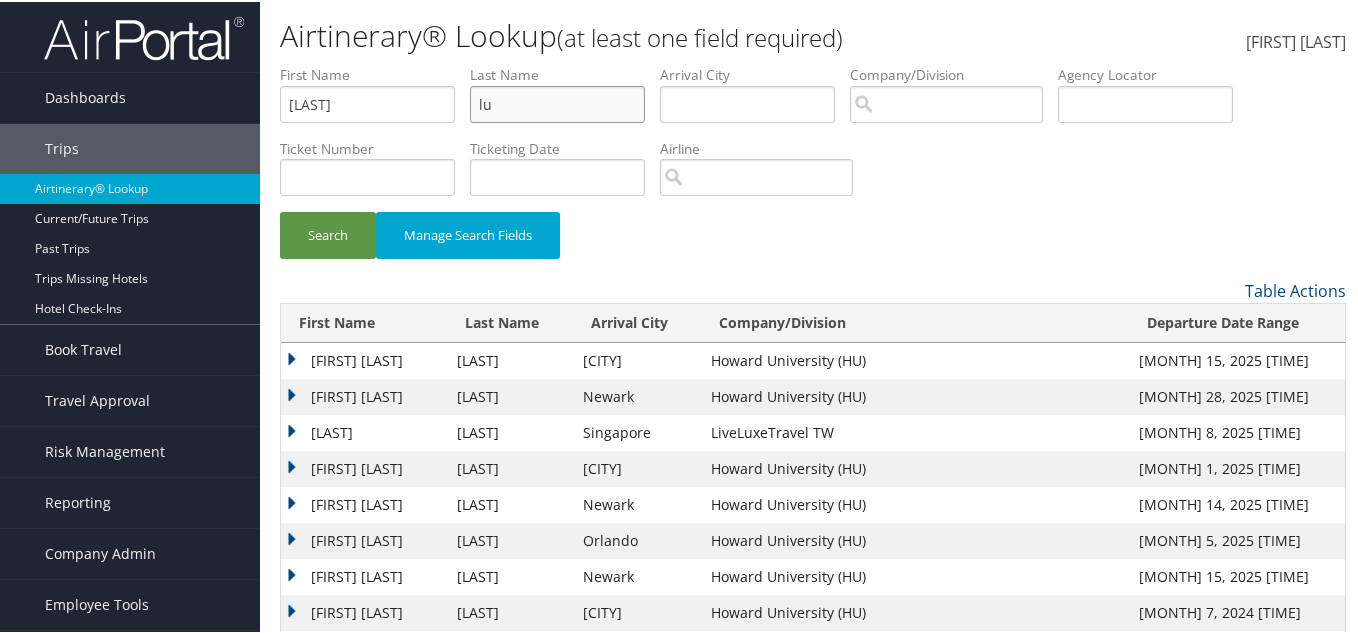 click on "lu" at bounding box center (557, 102) 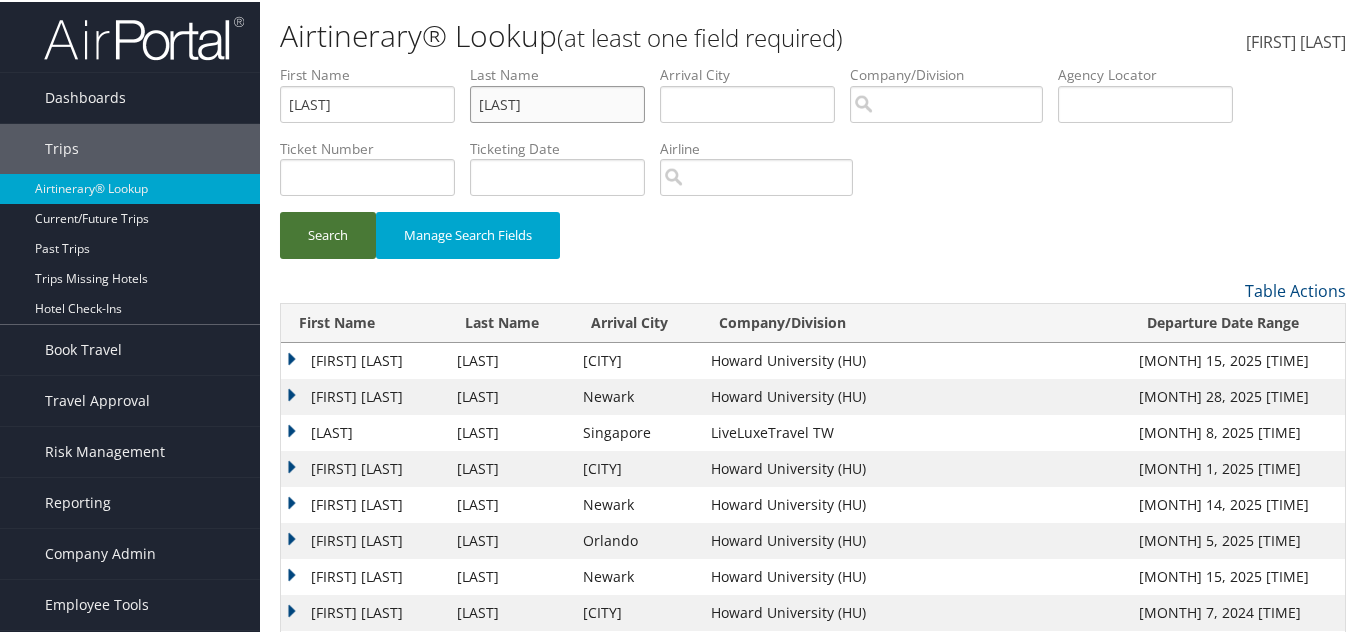 type on "liu" 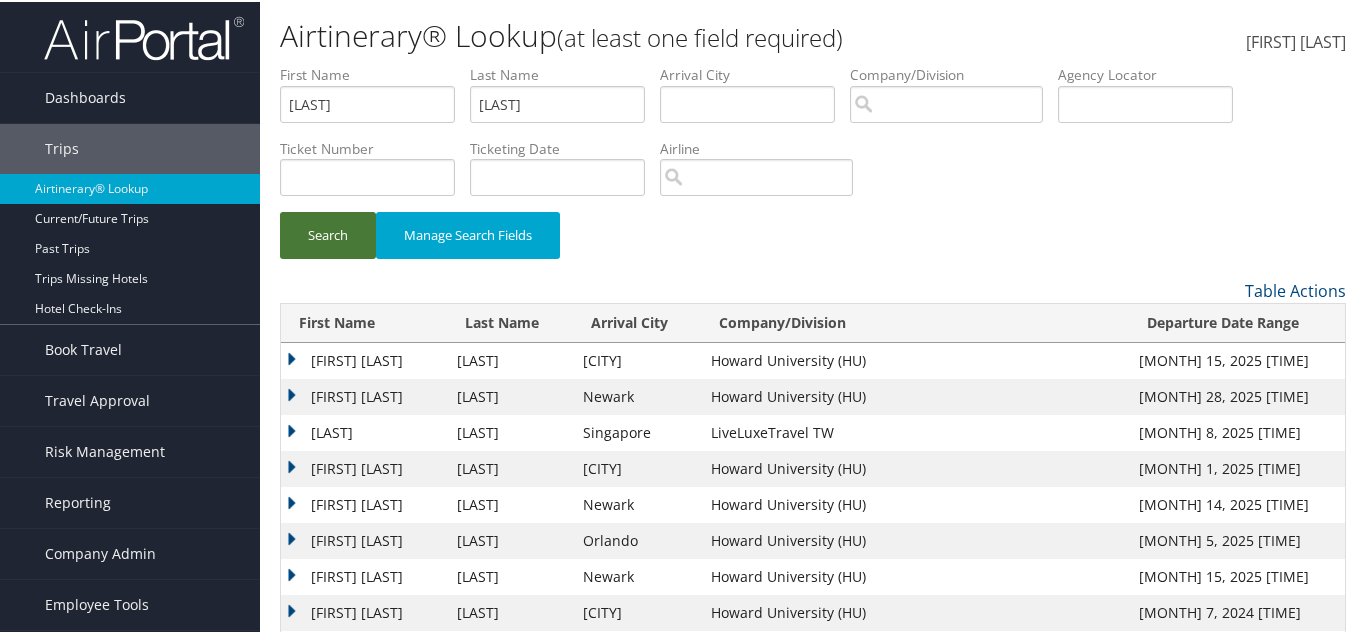 click on "Search" at bounding box center (328, 233) 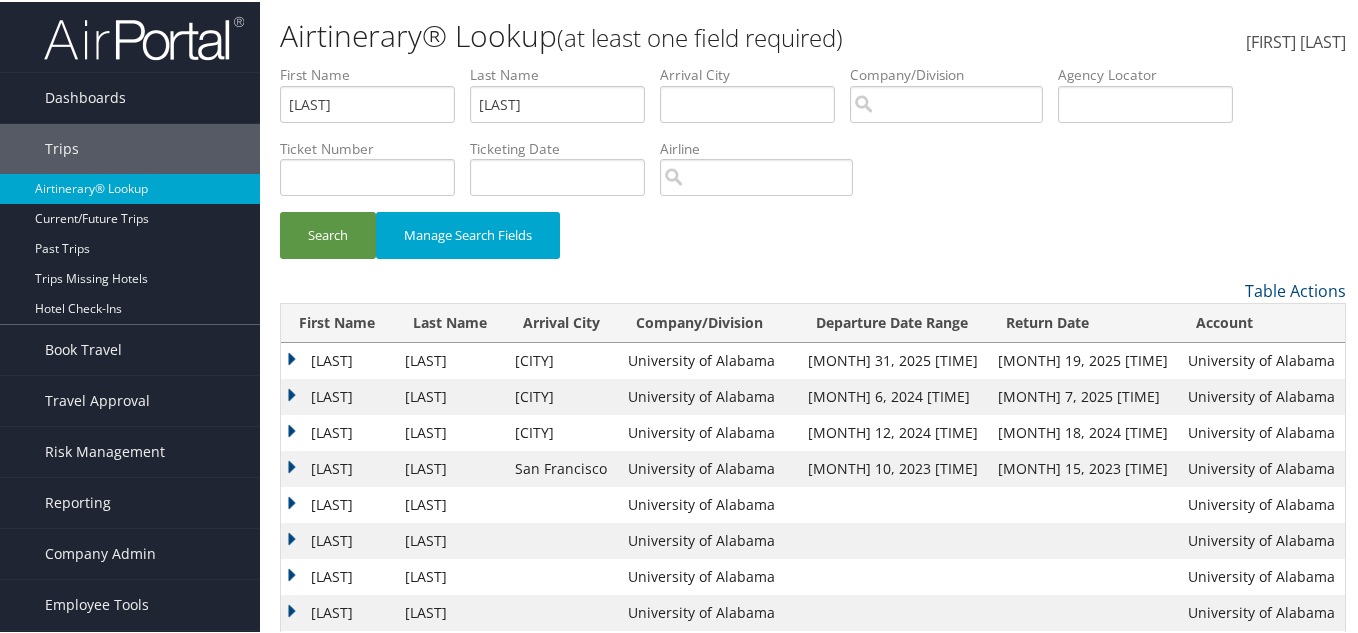 click on "HONGXING" at bounding box center (338, 359) 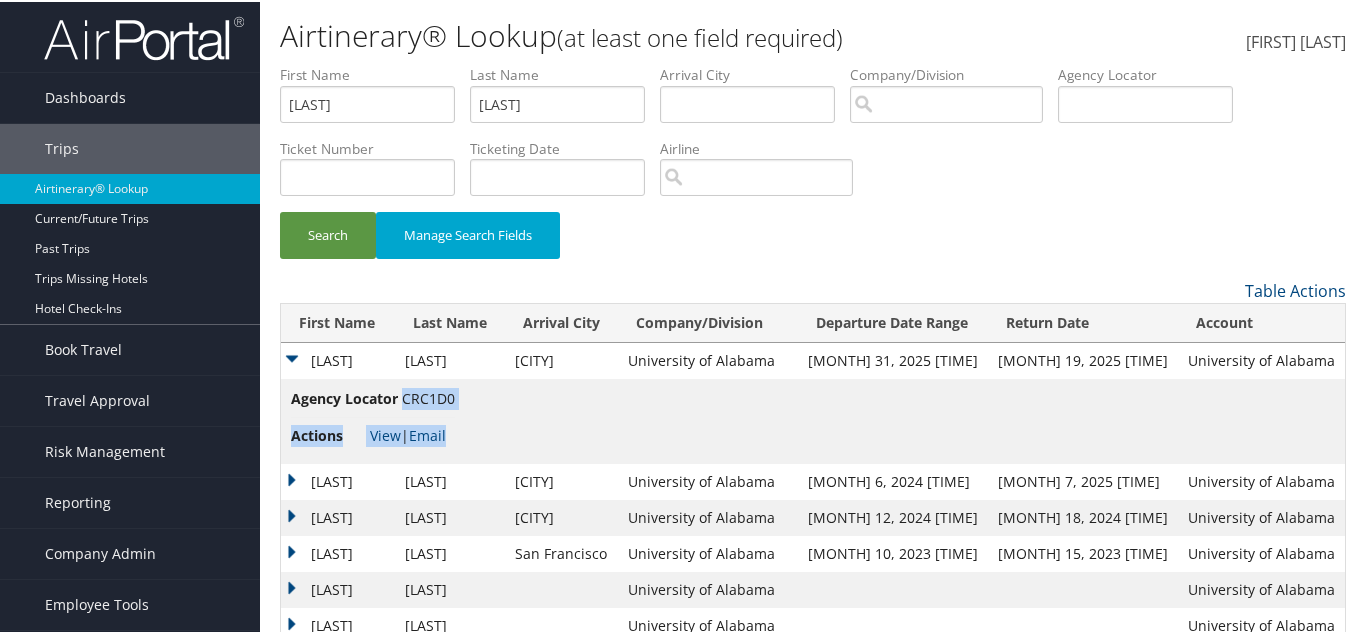 drag, startPoint x: 459, startPoint y: 396, endPoint x: 401, endPoint y: 404, distance: 58.549126 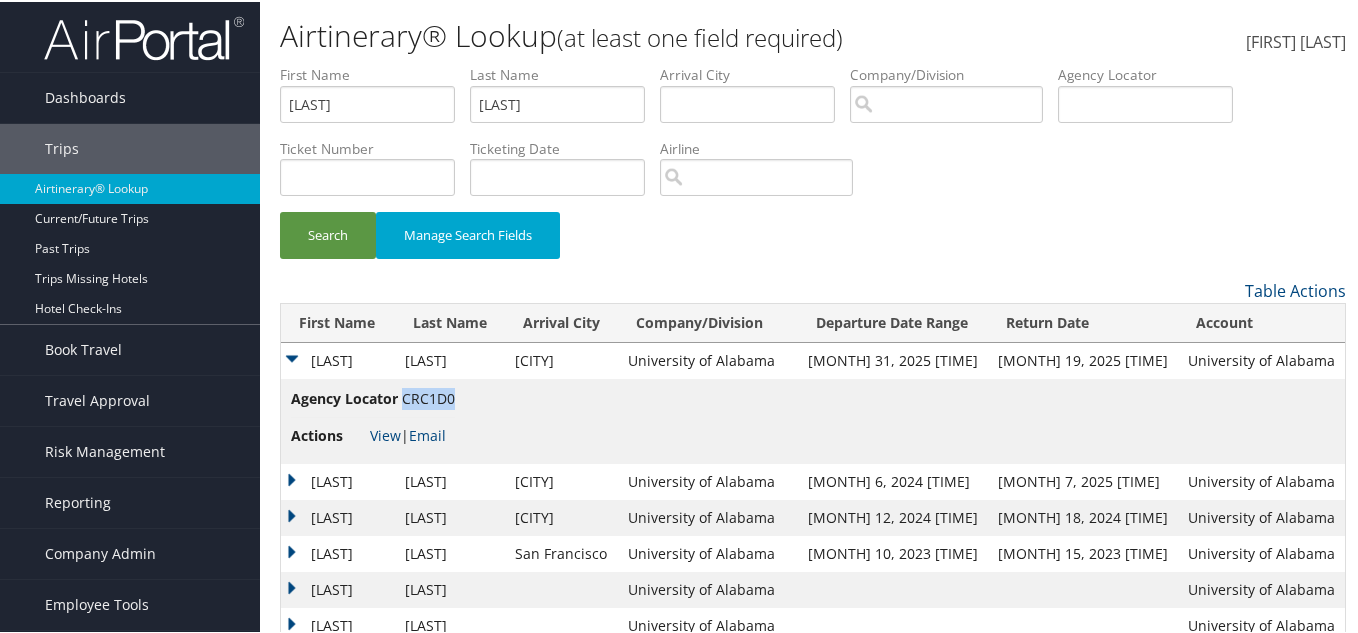 drag, startPoint x: 403, startPoint y: 396, endPoint x: 455, endPoint y: 398, distance: 52.03845 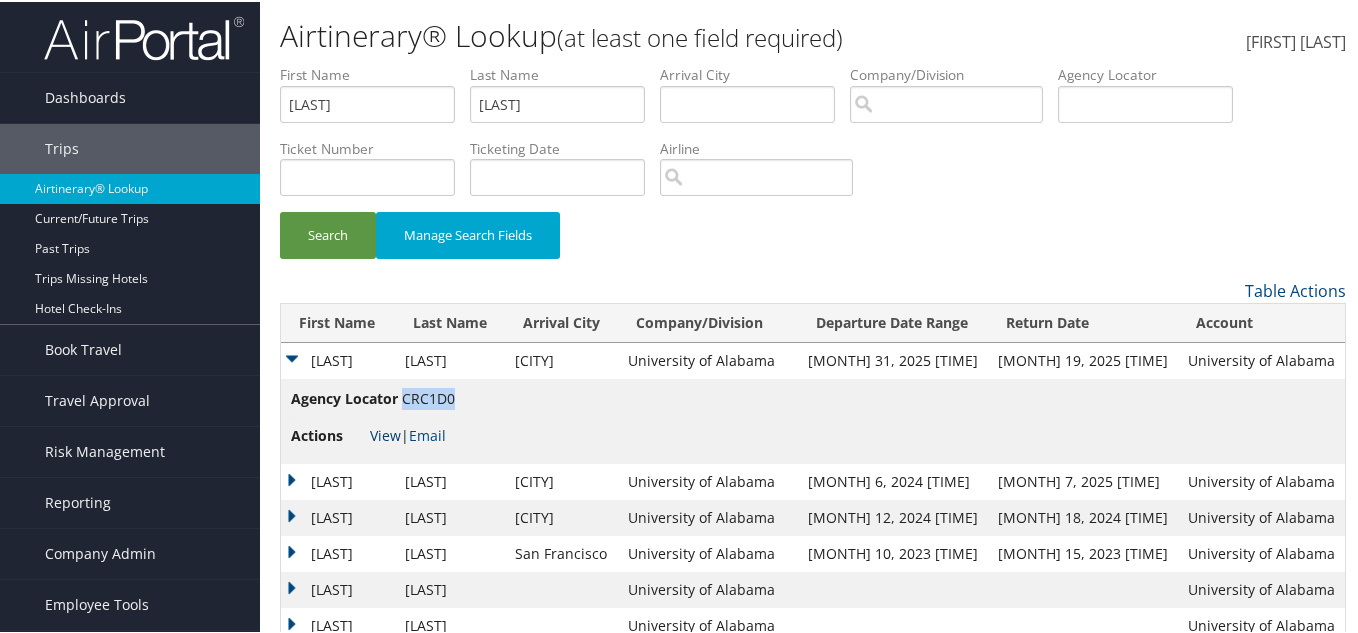 click on "View" at bounding box center (385, 433) 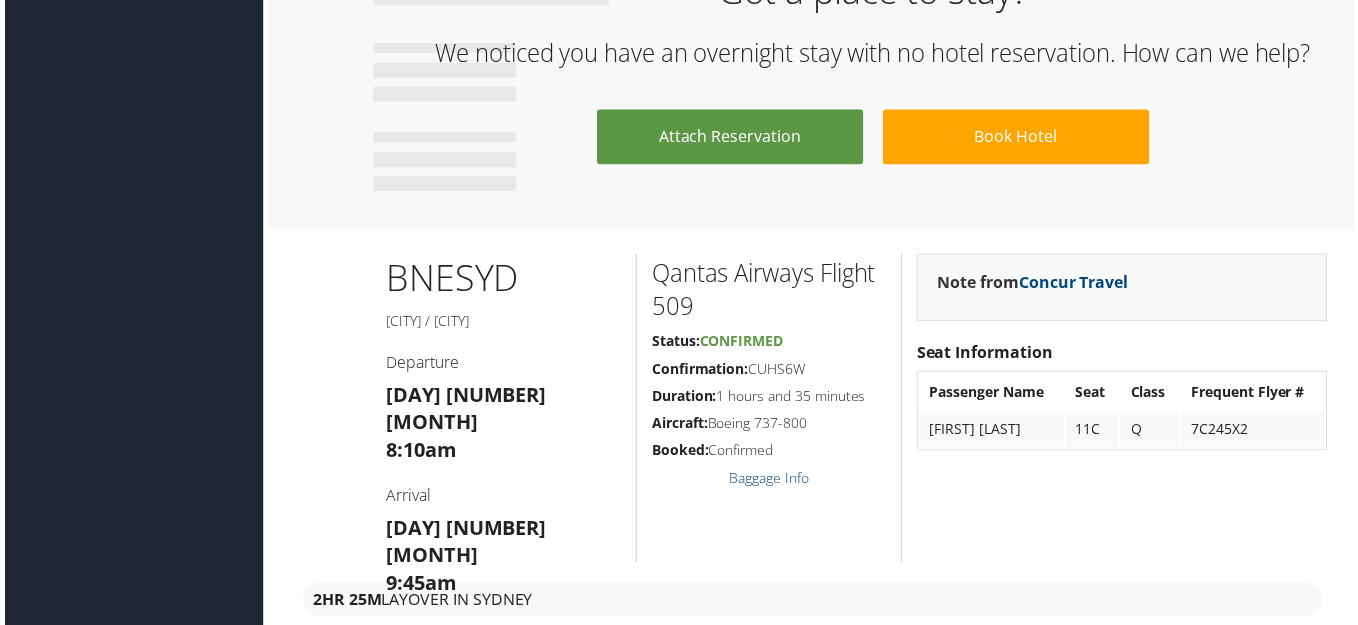 scroll, scrollTop: 2000, scrollLeft: 0, axis: vertical 